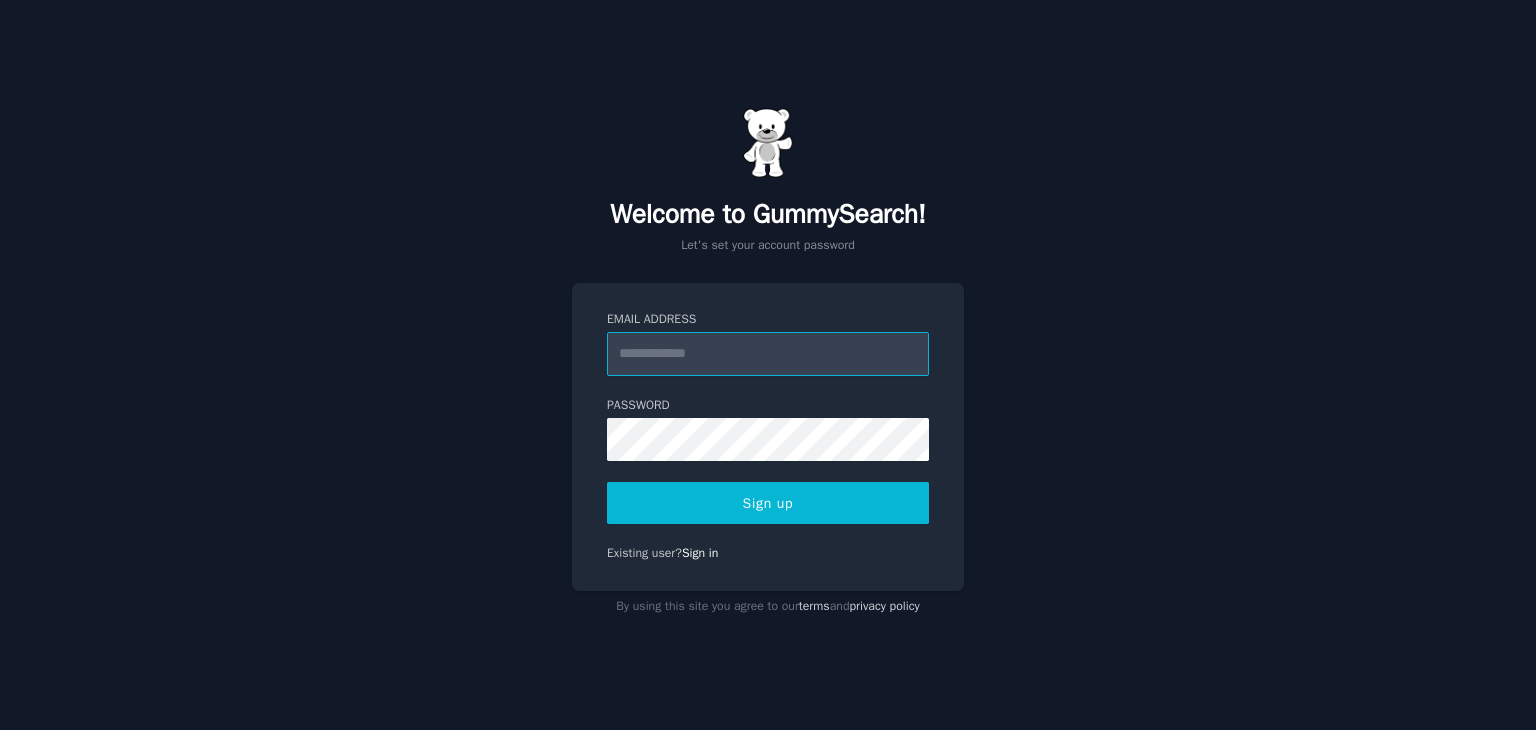scroll, scrollTop: 0, scrollLeft: 0, axis: both 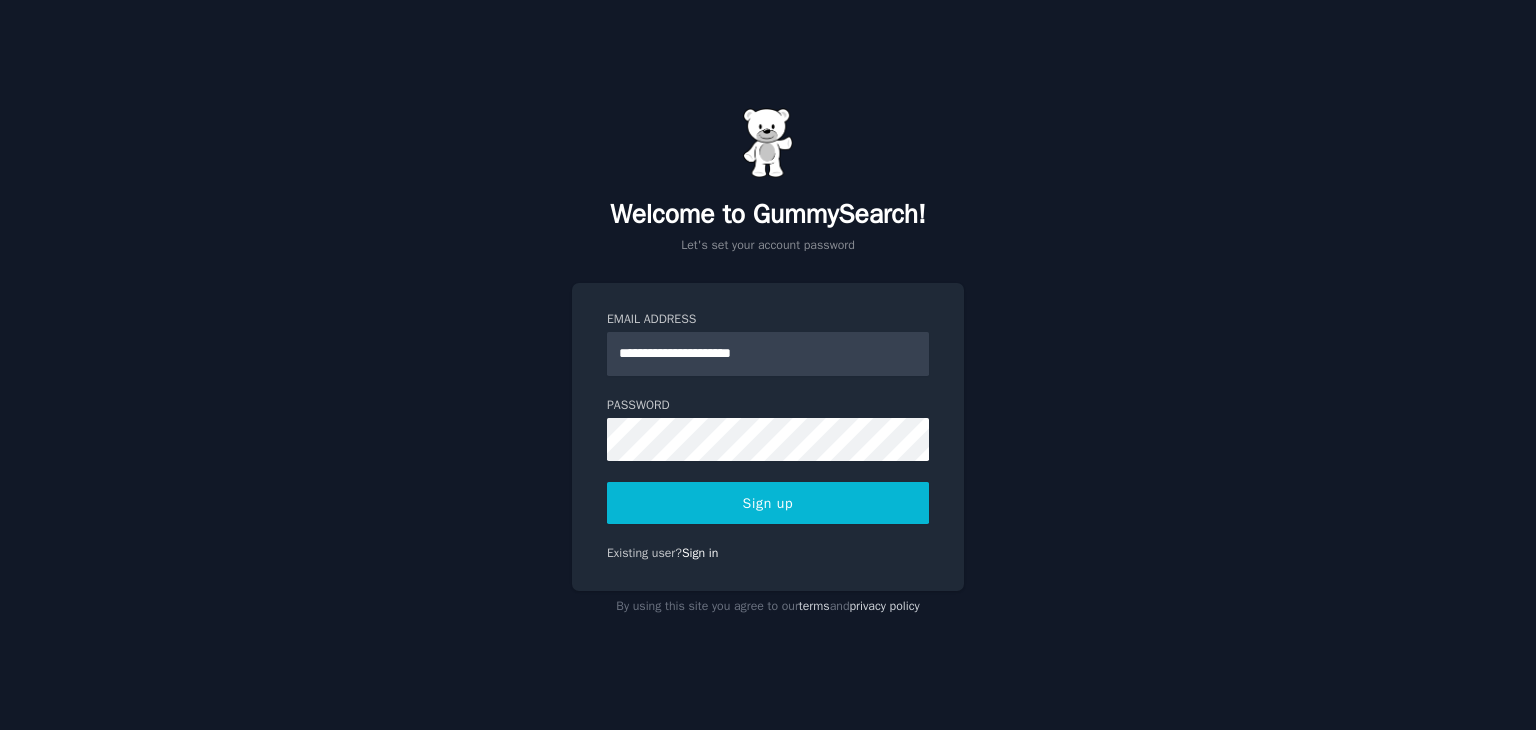 click on "Sign up" at bounding box center (768, 503) 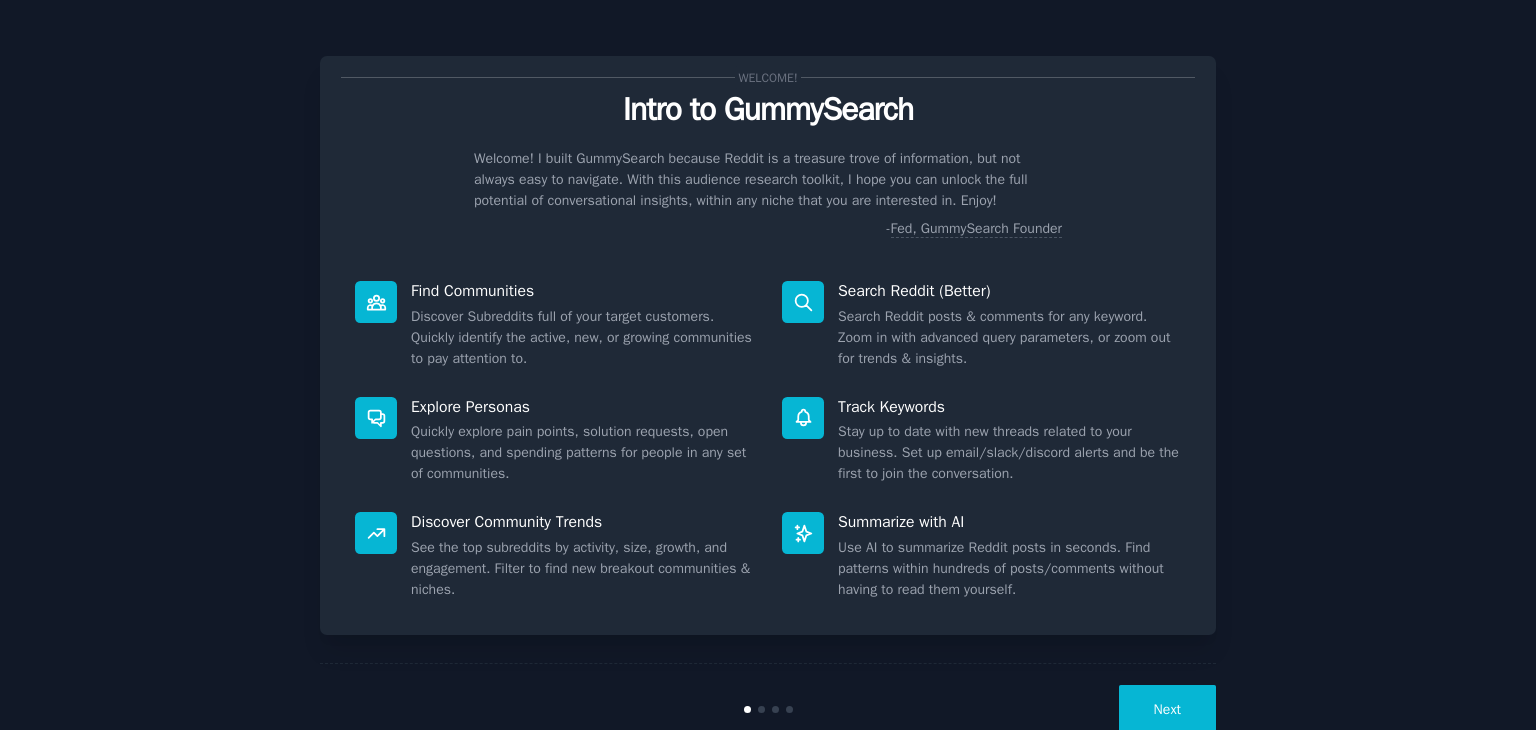 scroll, scrollTop: 0, scrollLeft: 0, axis: both 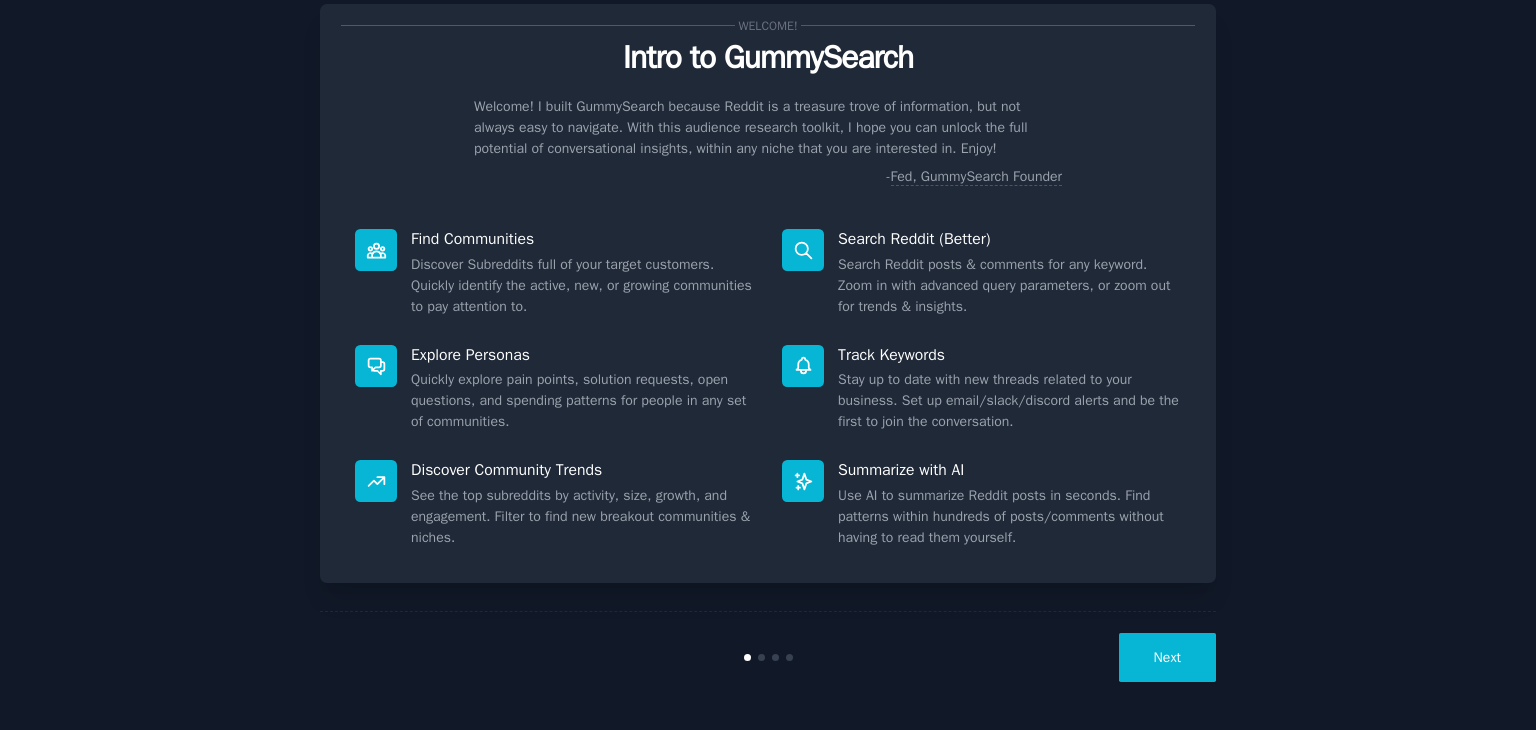 click on "Next" at bounding box center [1167, 657] 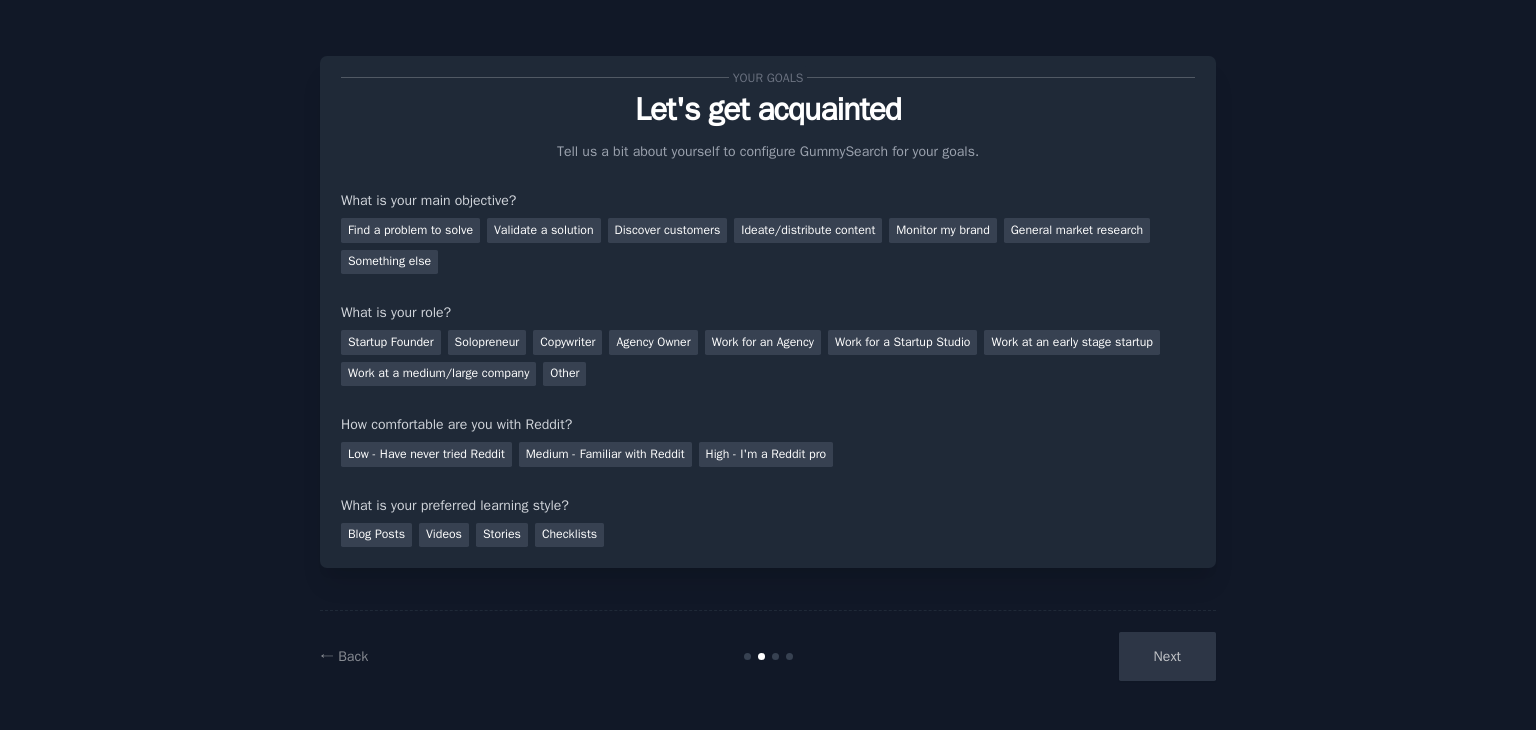 click on "Next" at bounding box center [1066, 656] 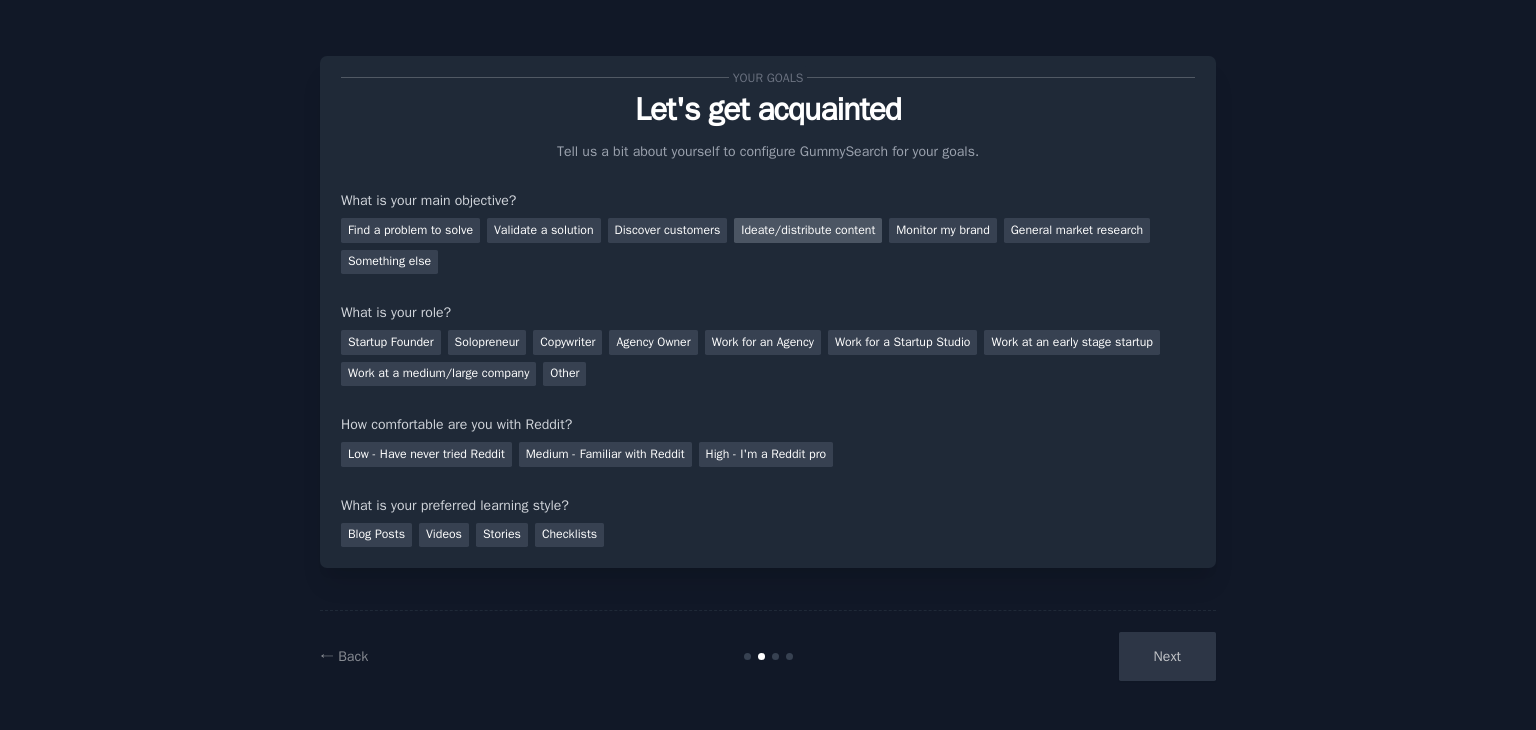 click on "Ideate/distribute content" at bounding box center (808, 230) 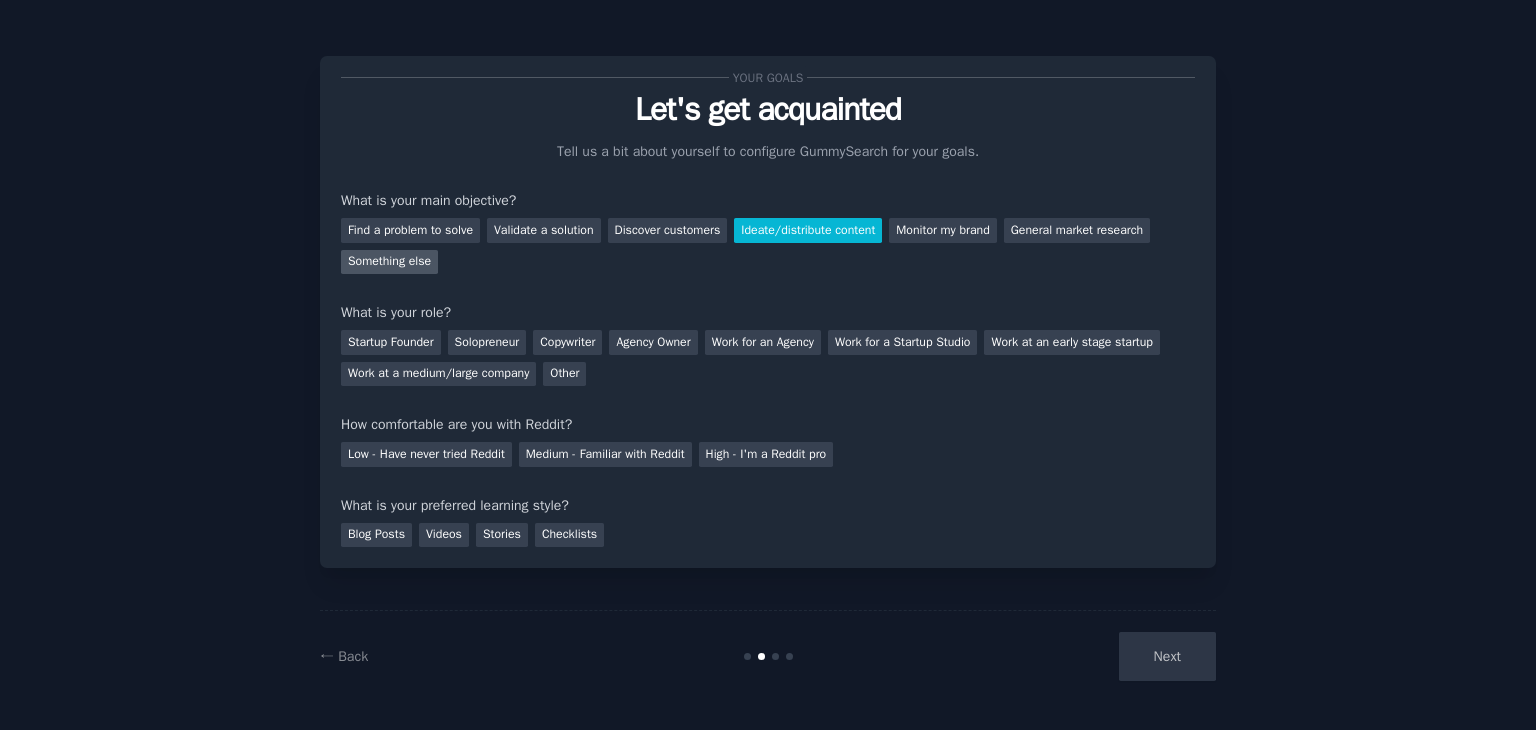 click on "Something else" at bounding box center (389, 262) 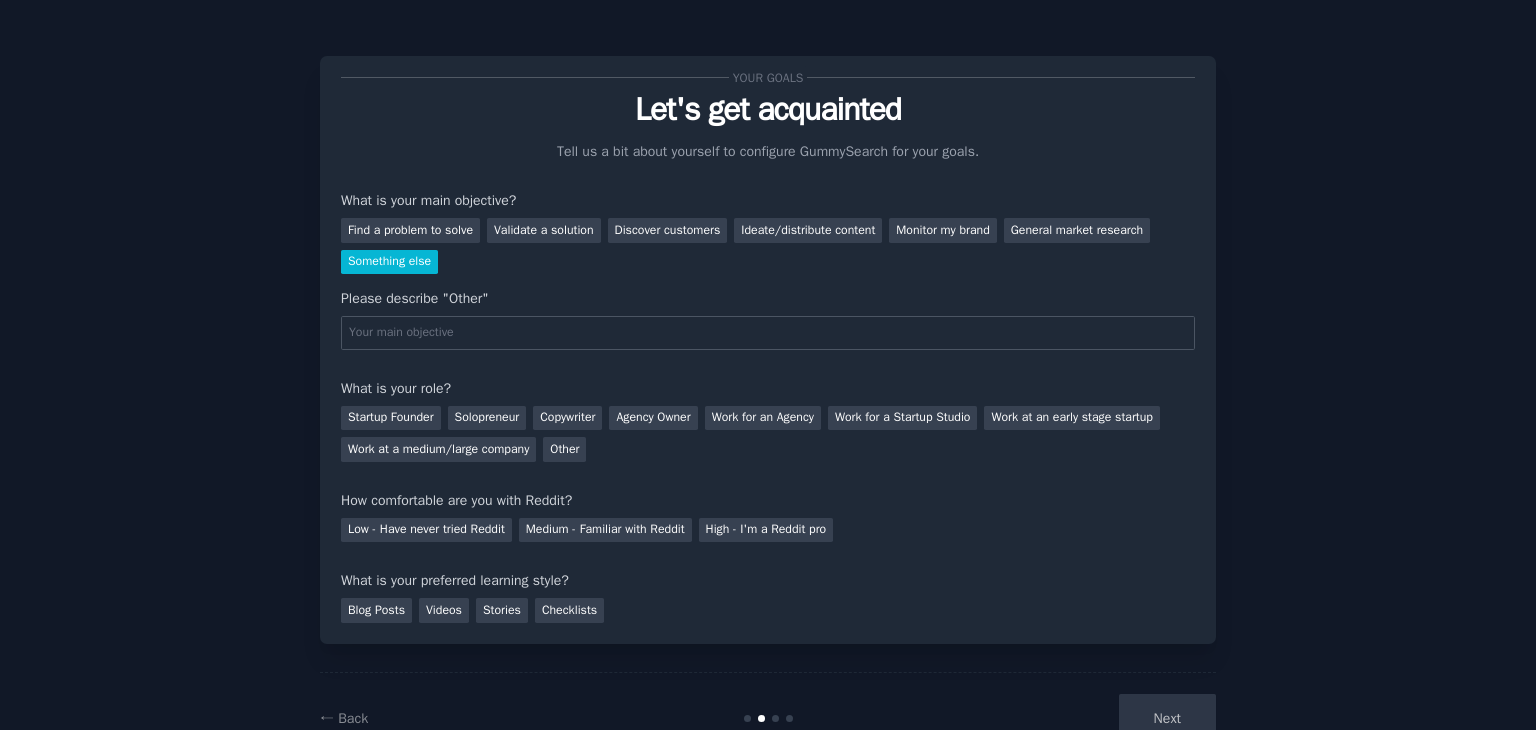 click on "Startup Founder Solopreneur Copywriter Agency Owner Work for an Agency Work for a Startup Studio Work at an early stage startup Work at a medium/large company Other" at bounding box center [768, 430] 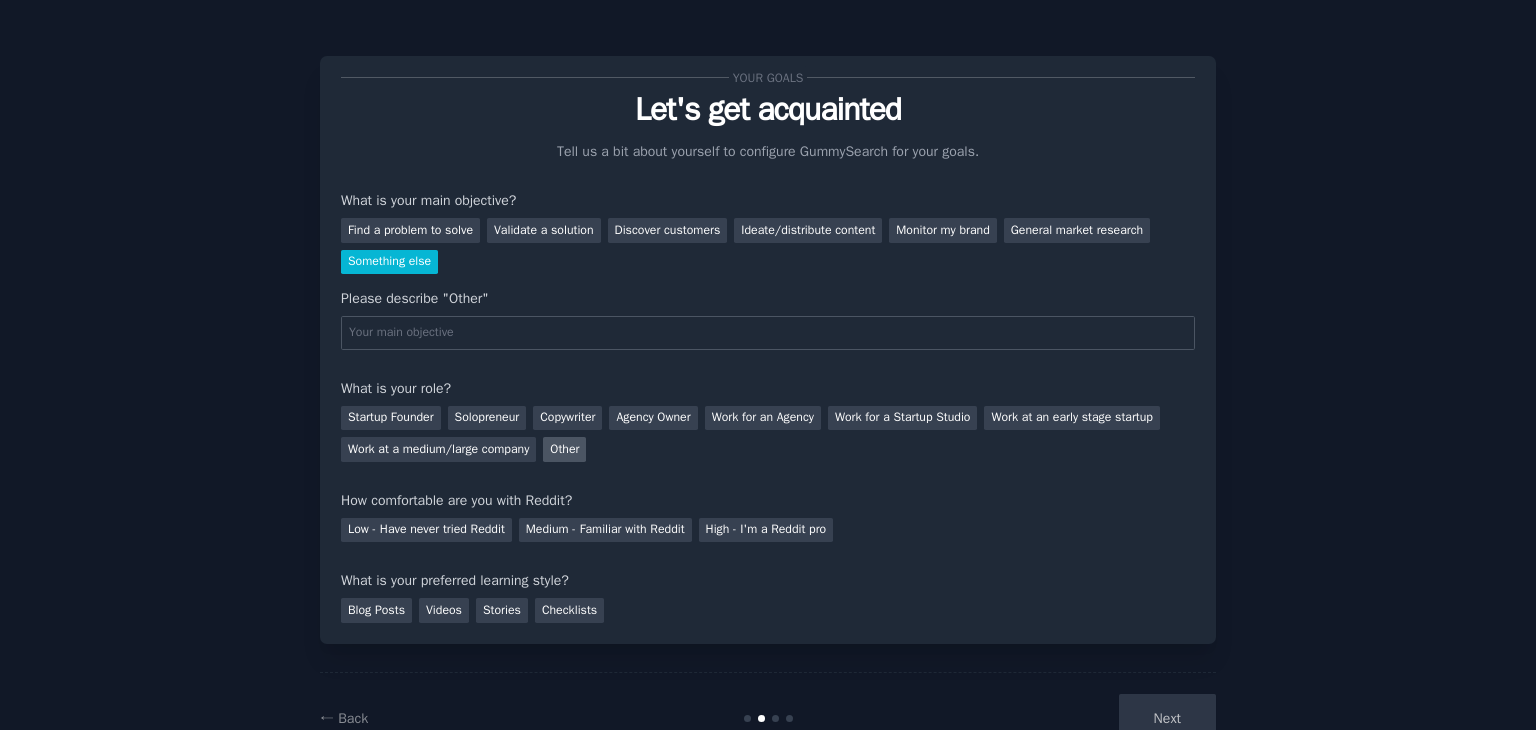click on "Other" at bounding box center (564, 449) 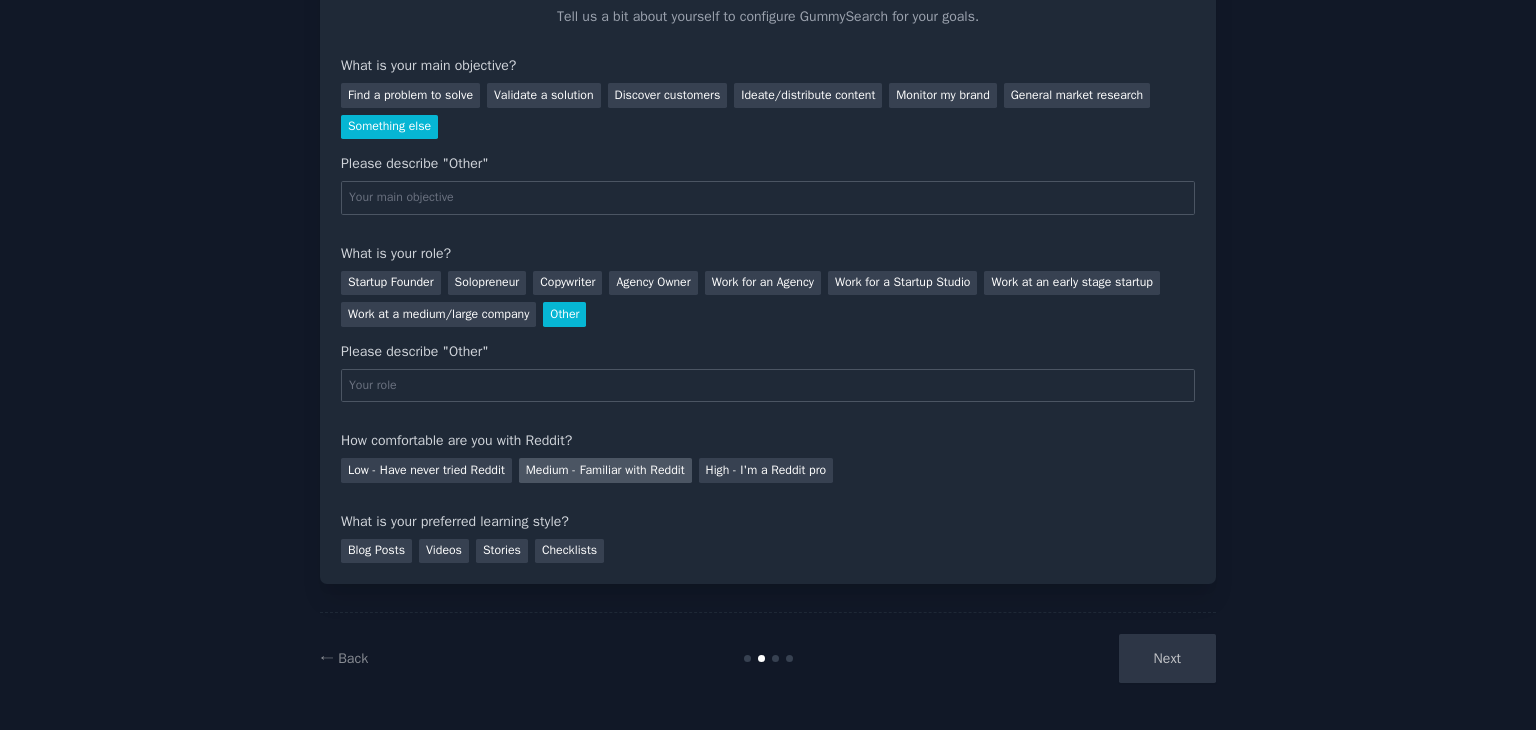 scroll, scrollTop: 136, scrollLeft: 0, axis: vertical 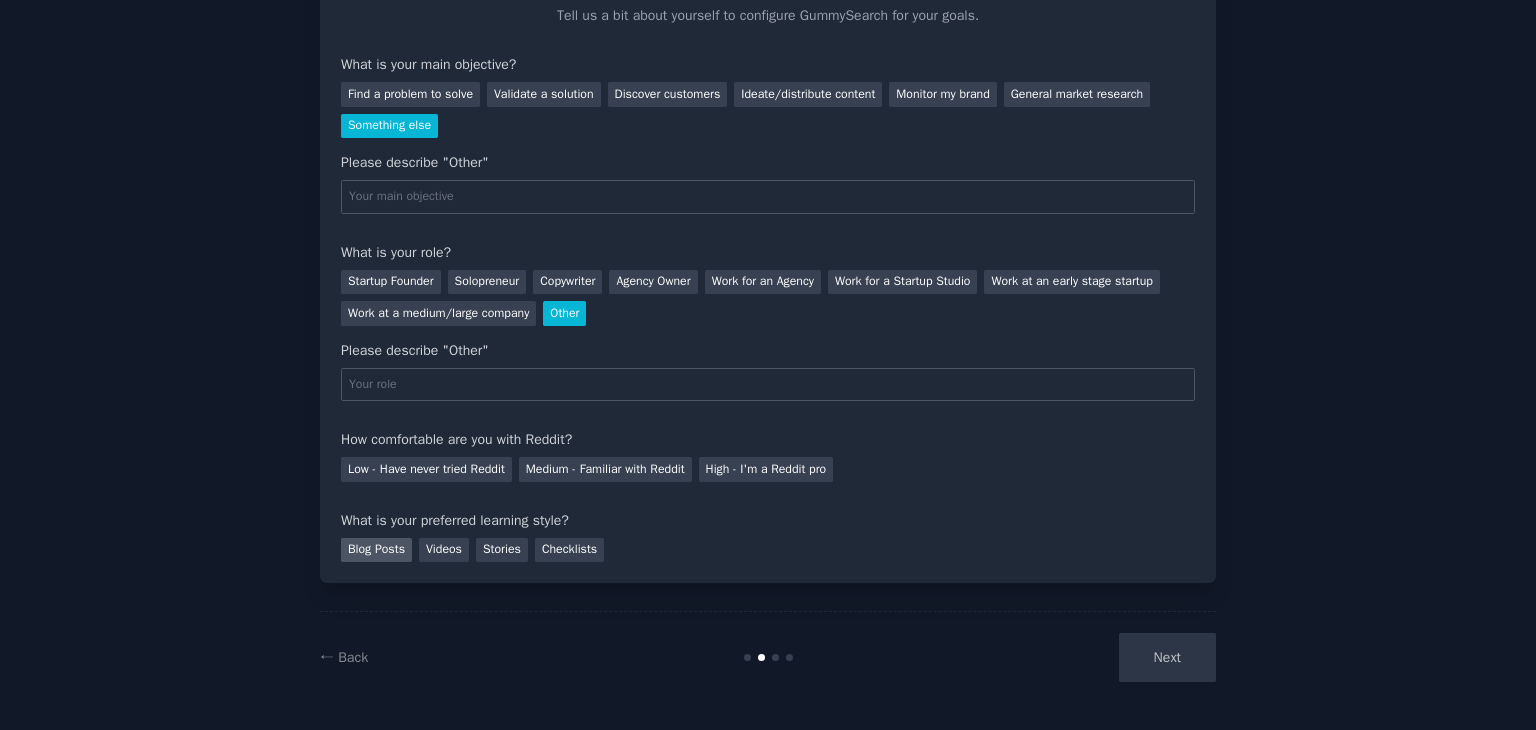 click on "Blog Posts" at bounding box center (376, 550) 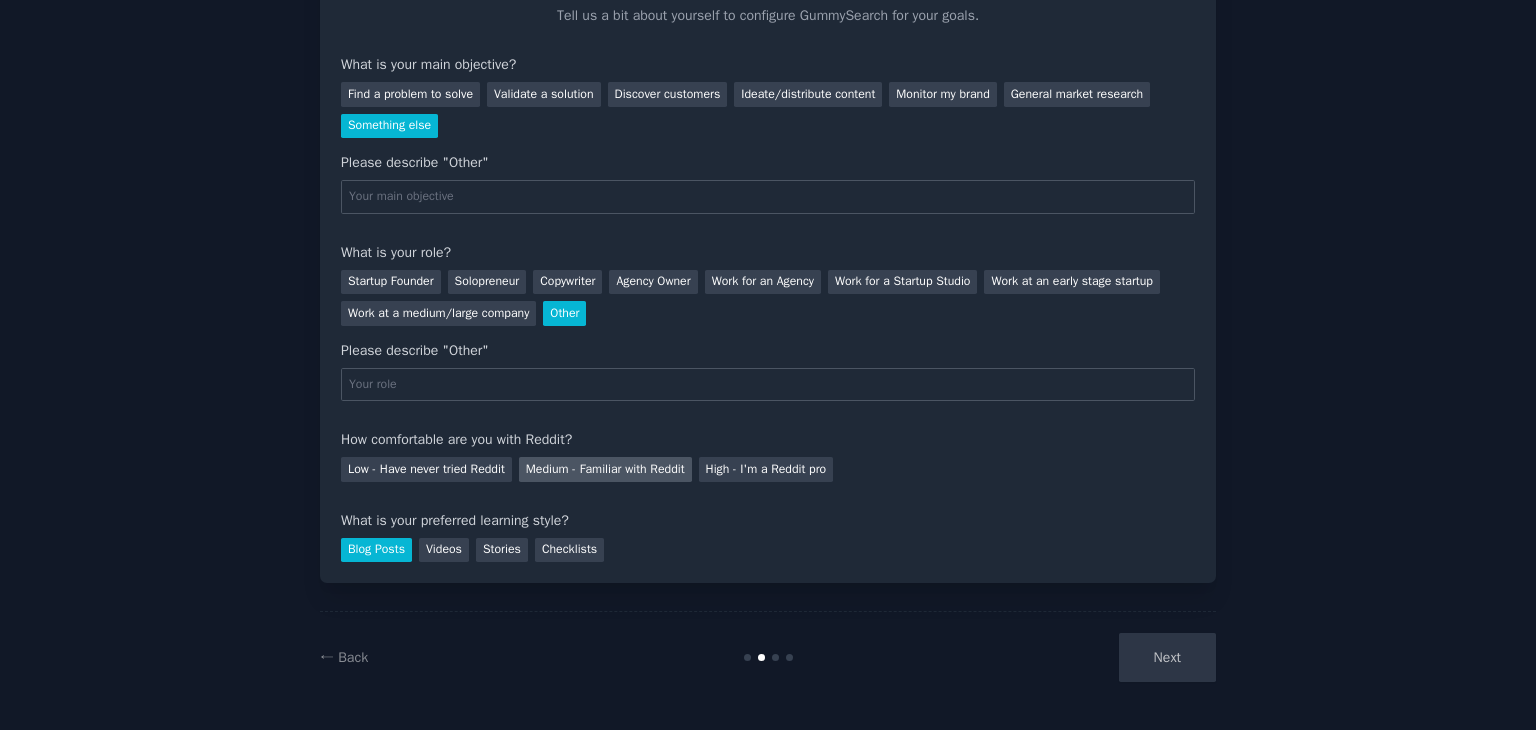 click on "Medium - Familiar with Reddit" at bounding box center (605, 469) 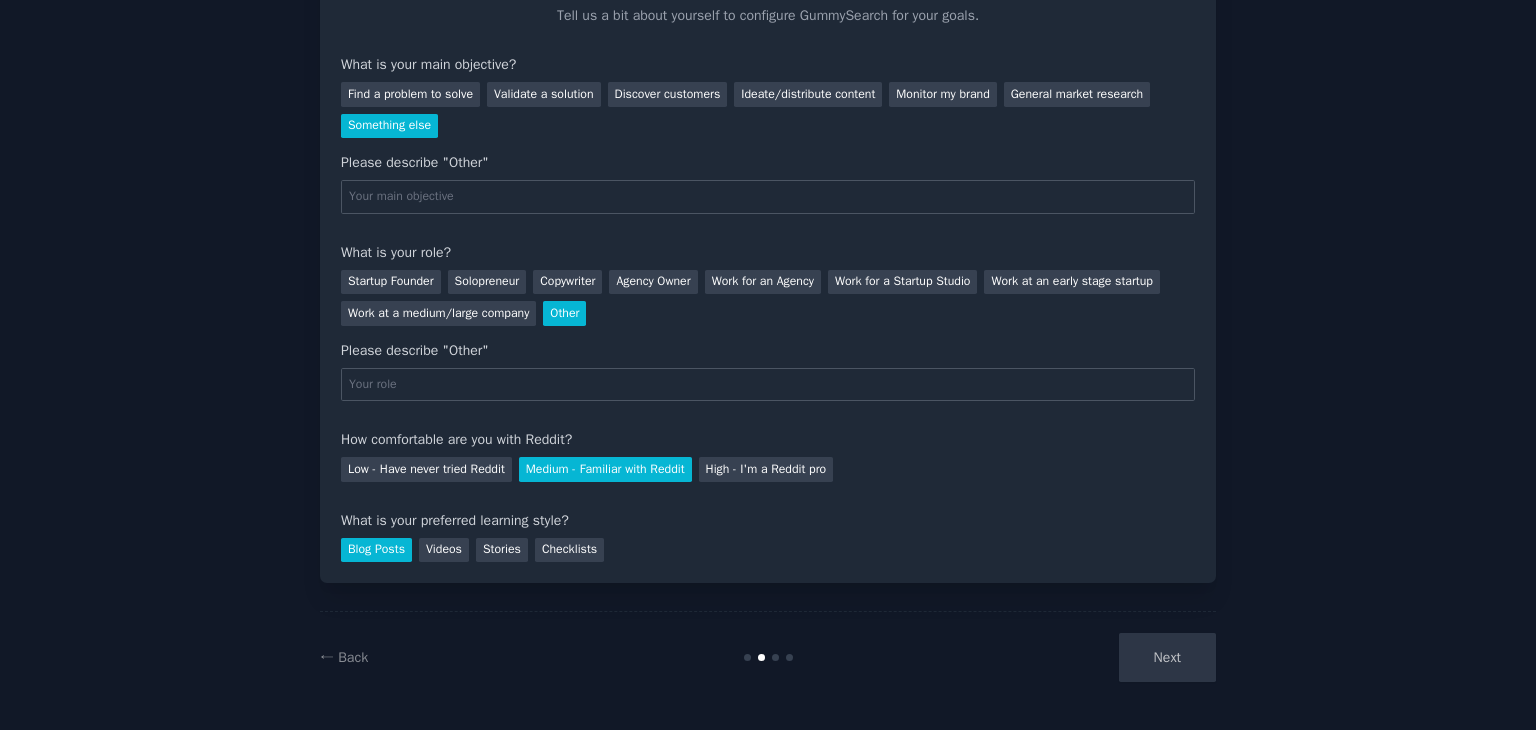 click on "Next" at bounding box center (1066, 657) 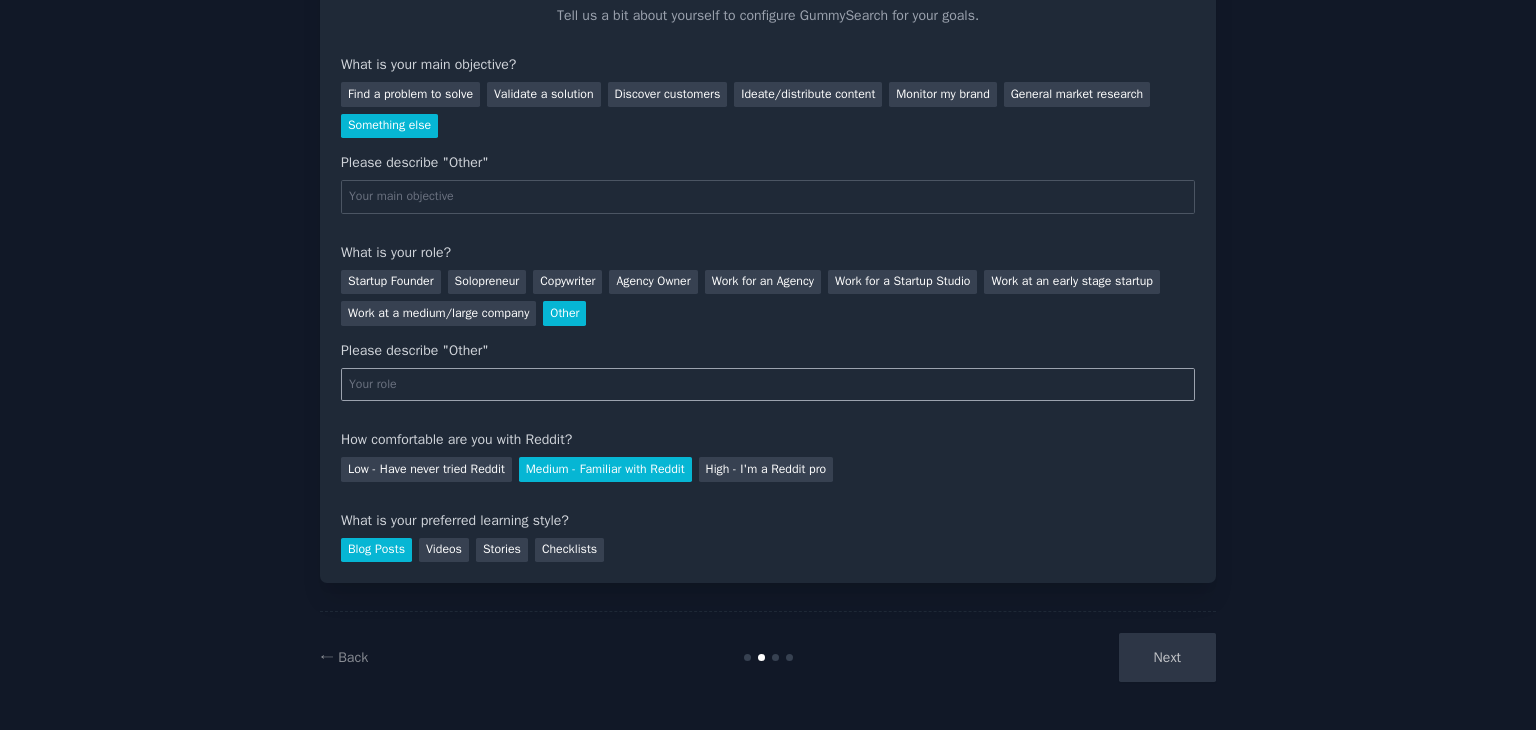 click at bounding box center [768, 385] 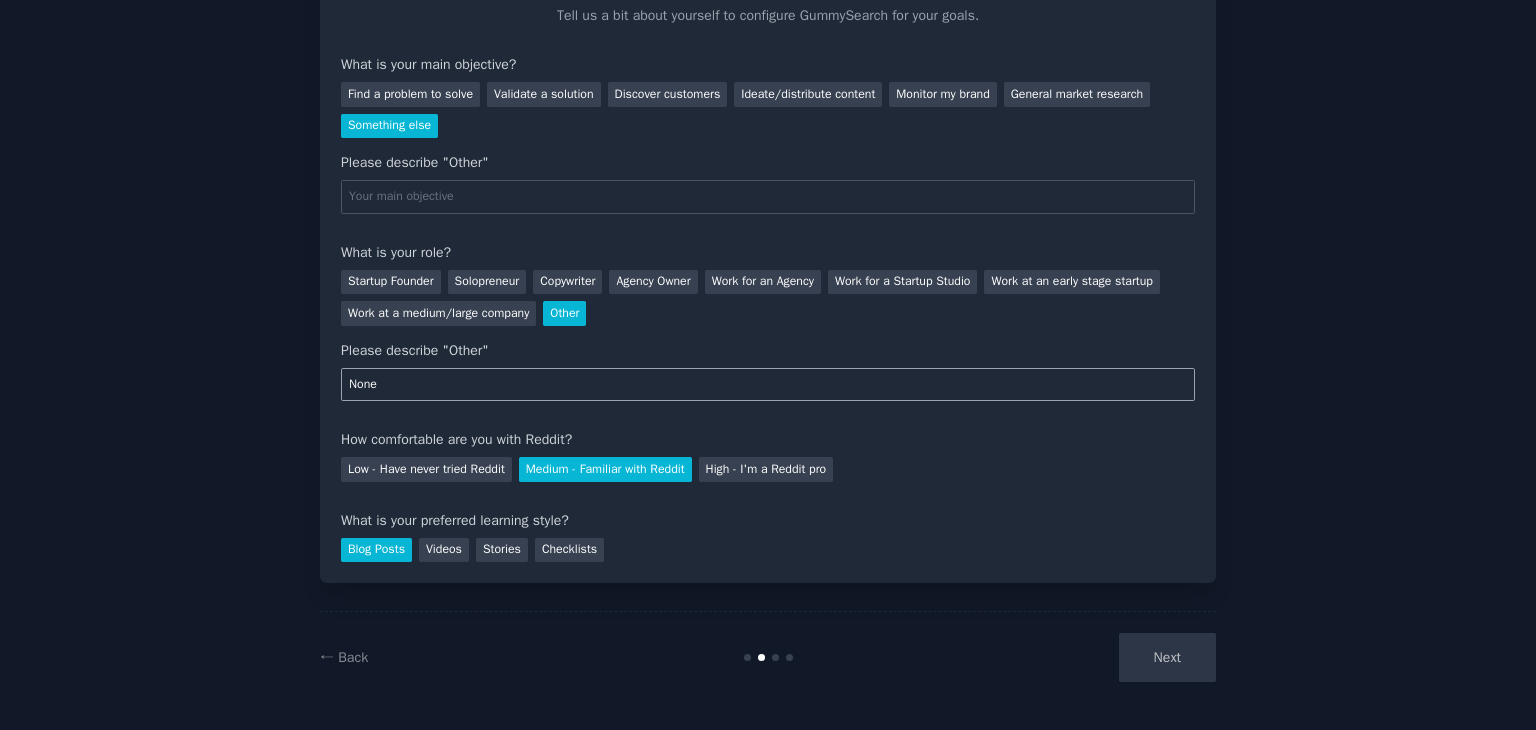type on "None" 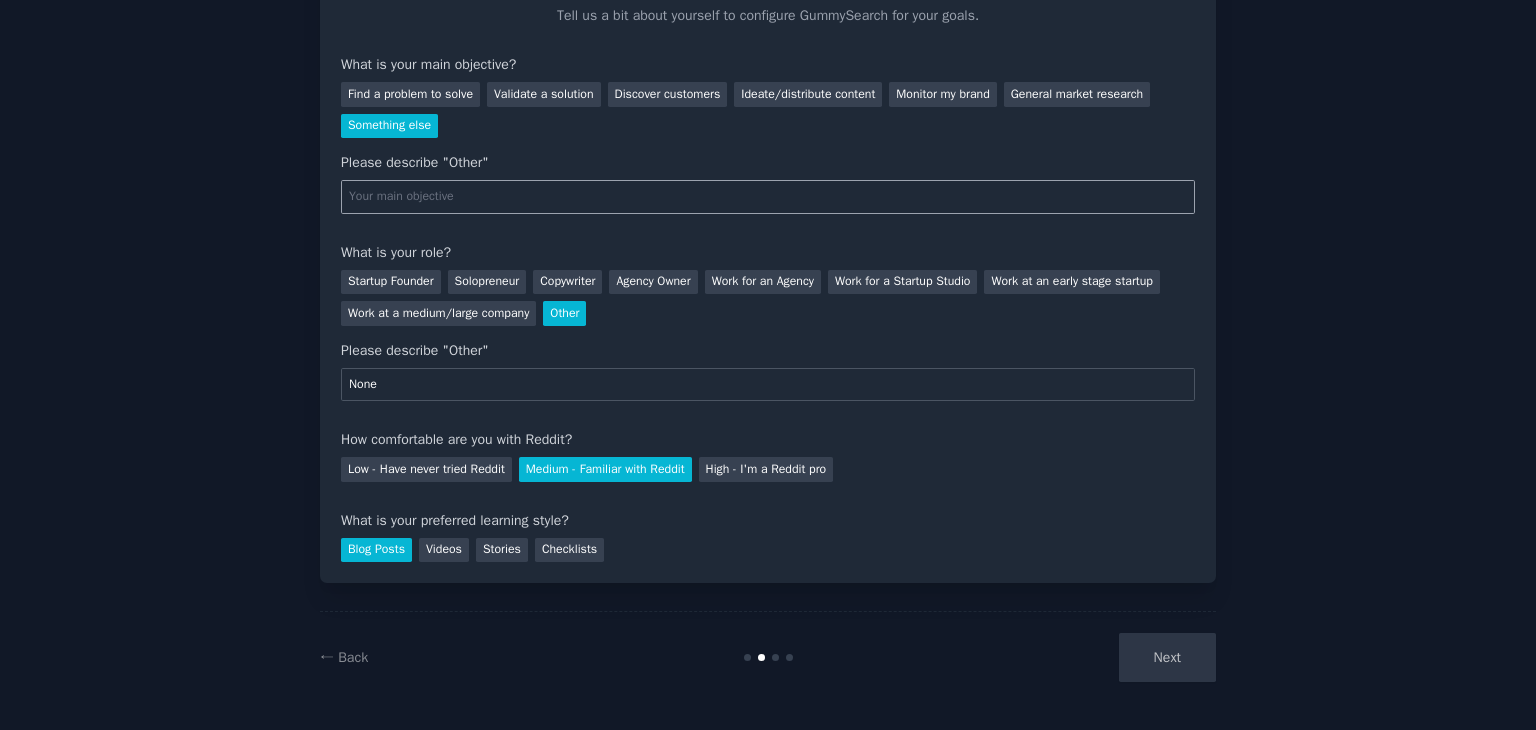 click at bounding box center (768, 197) 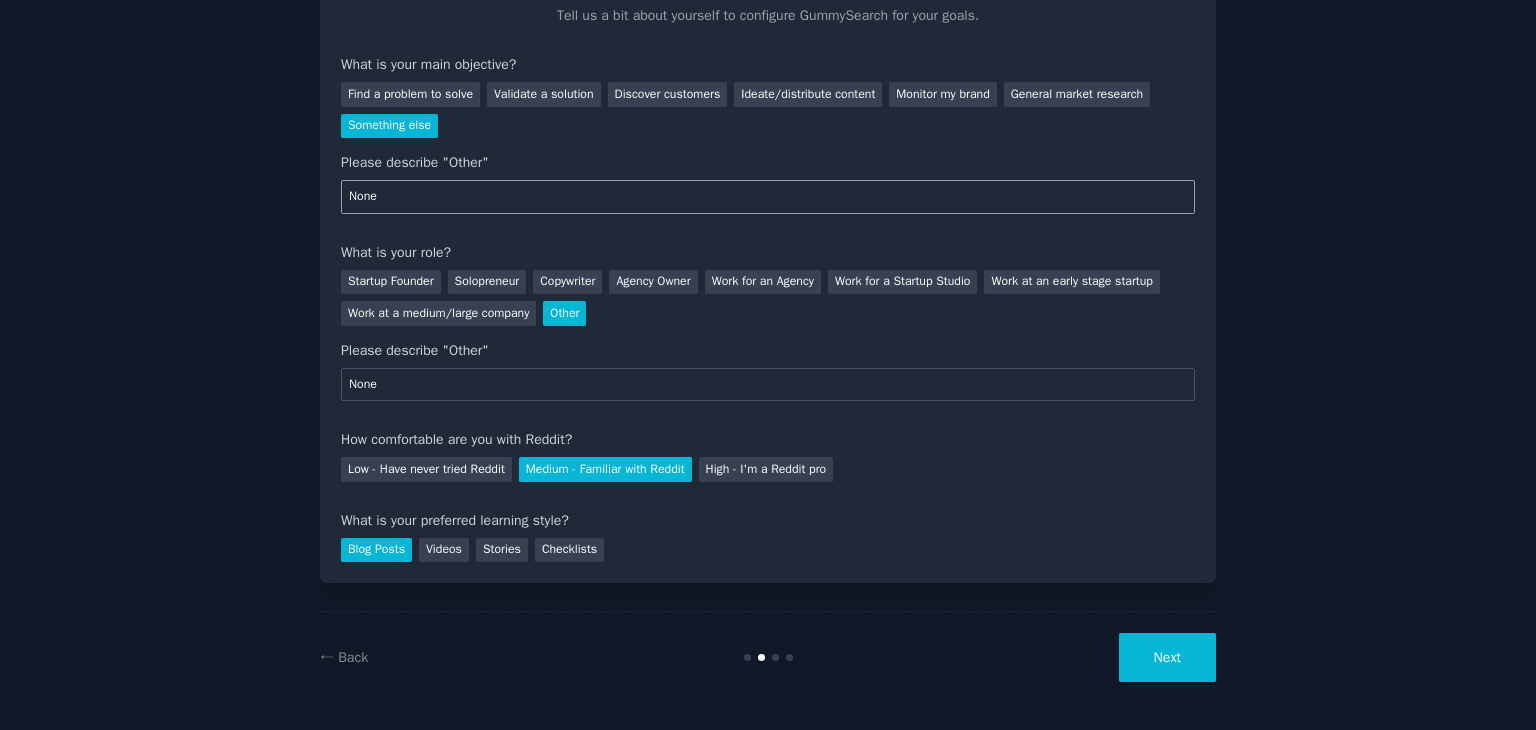 type on "None" 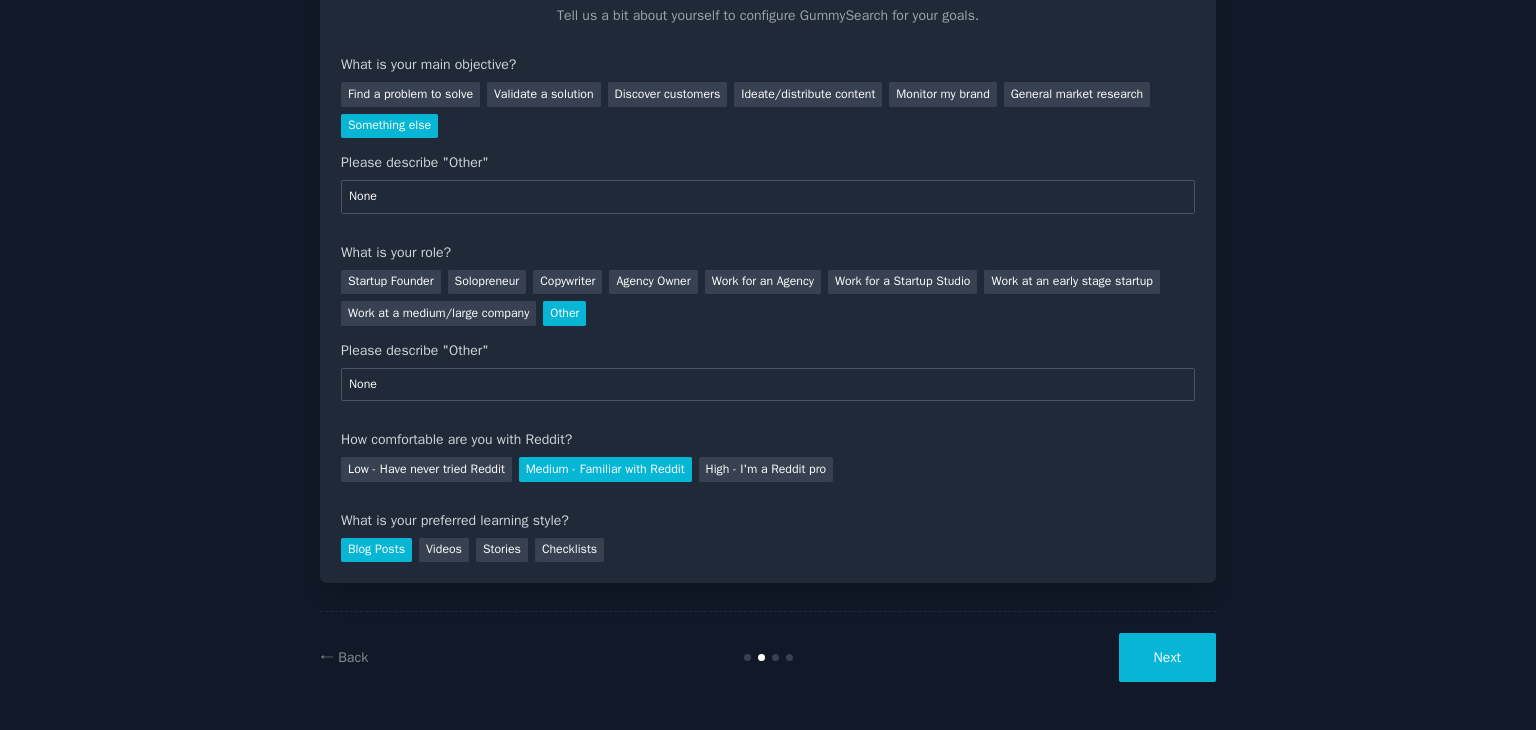 click on "Next" at bounding box center (1167, 657) 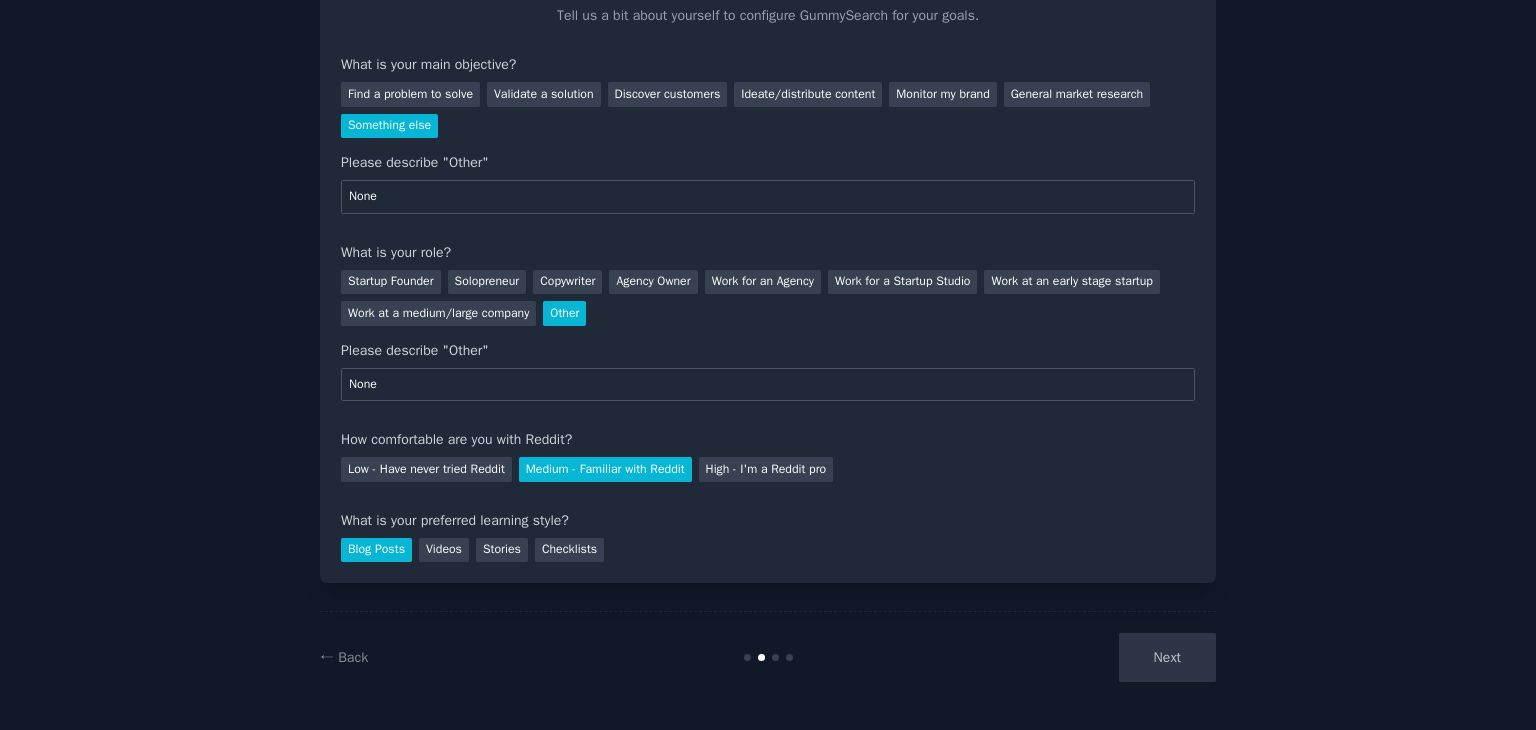 scroll, scrollTop: 0, scrollLeft: 0, axis: both 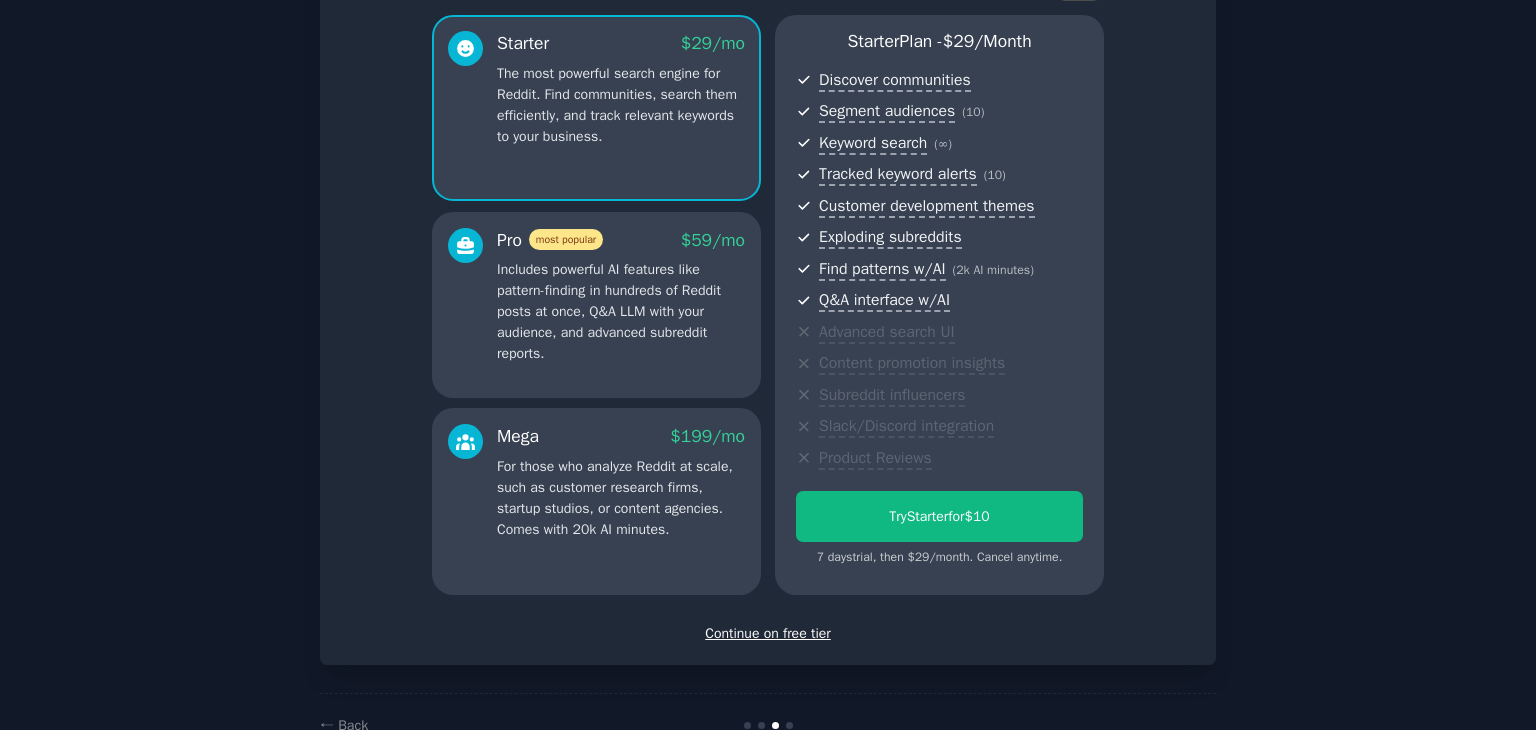 click on "Continue on free tier" at bounding box center (768, 633) 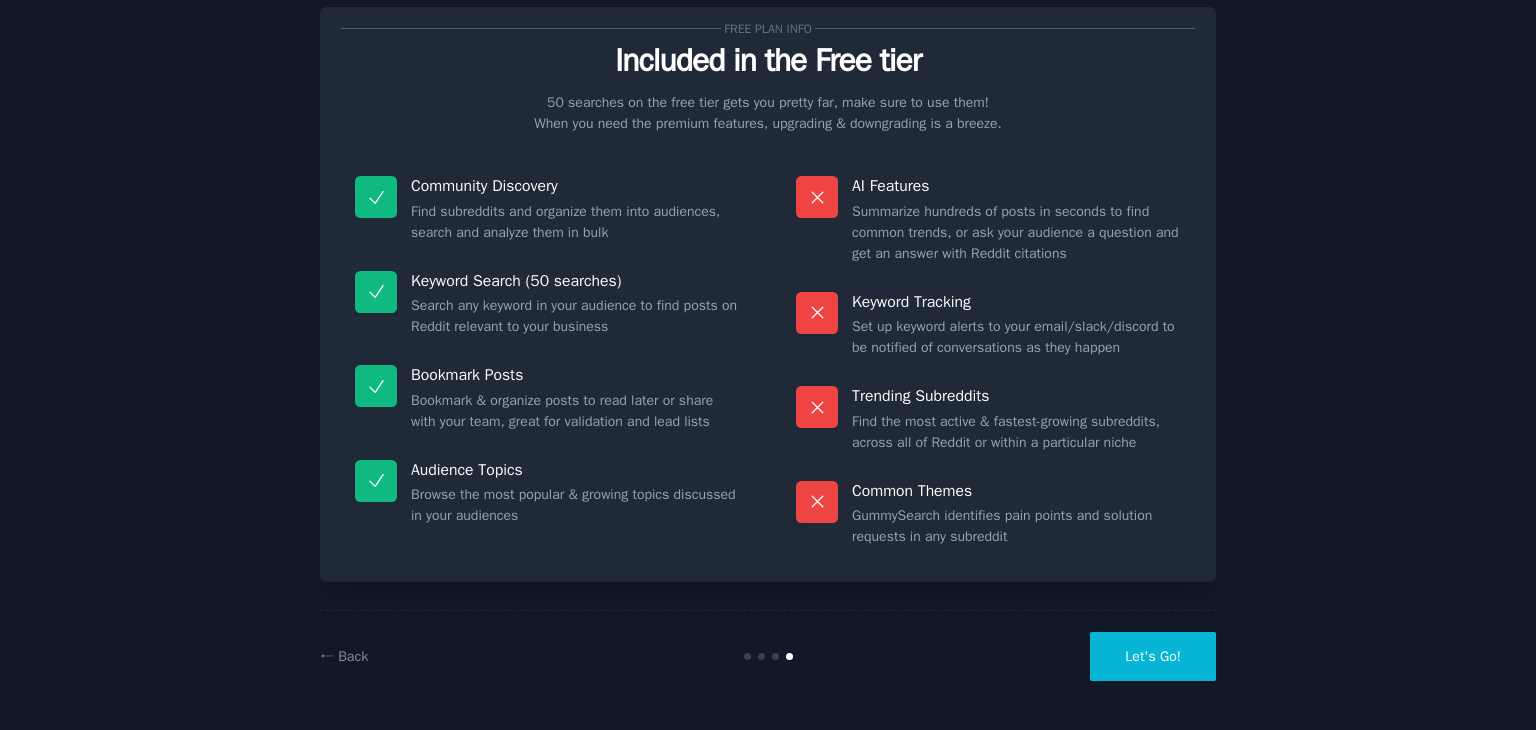 scroll, scrollTop: 48, scrollLeft: 0, axis: vertical 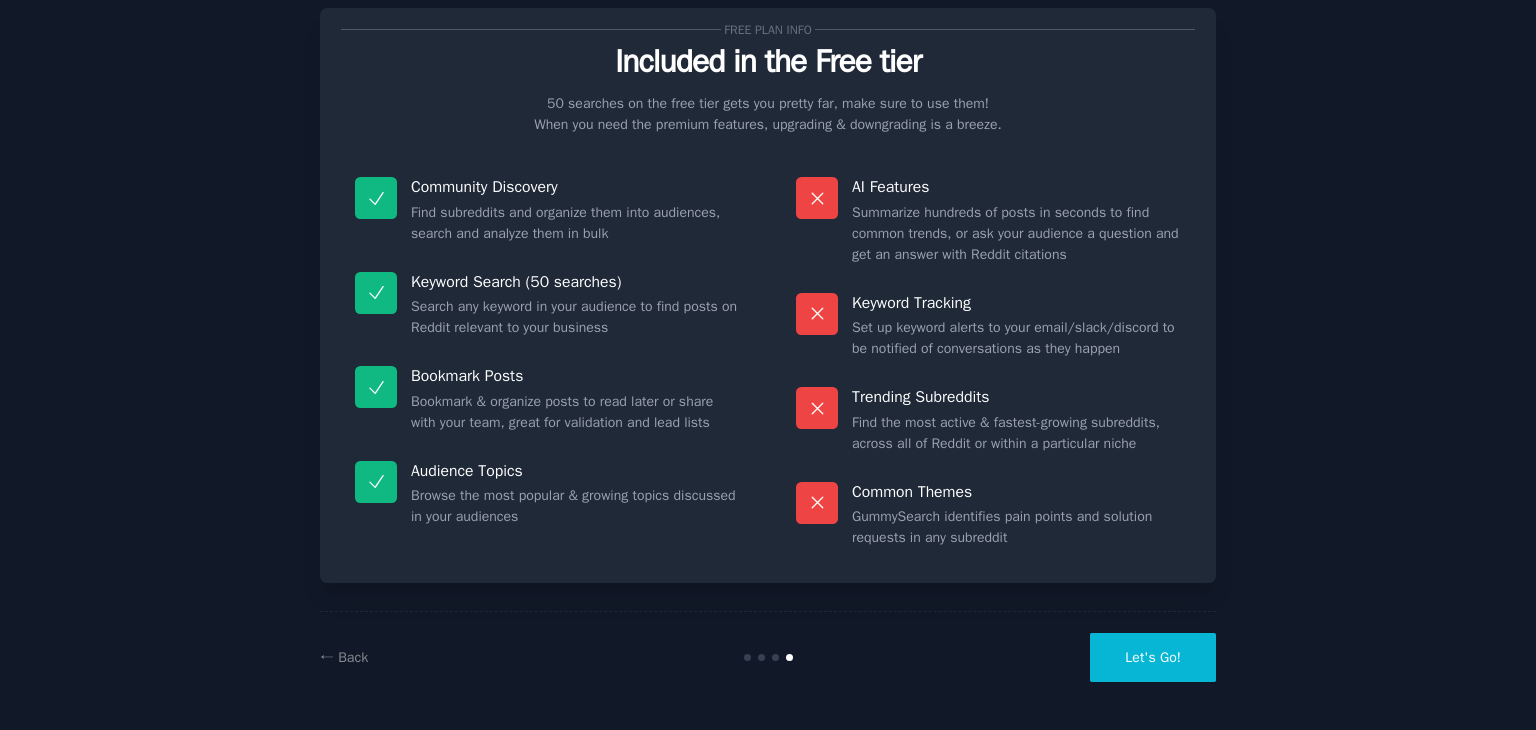 click on "Let's Go!" at bounding box center (1153, 657) 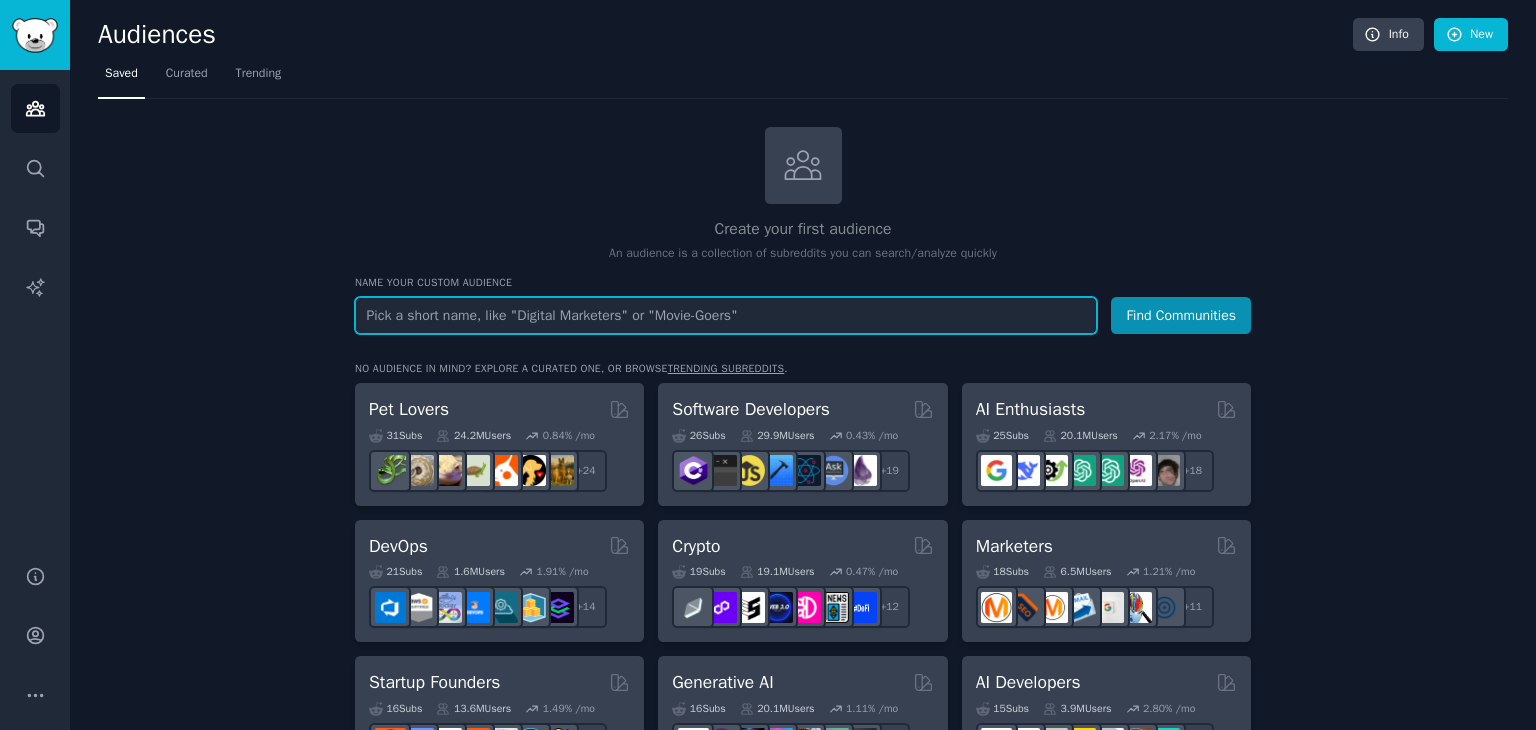 click at bounding box center (726, 315) 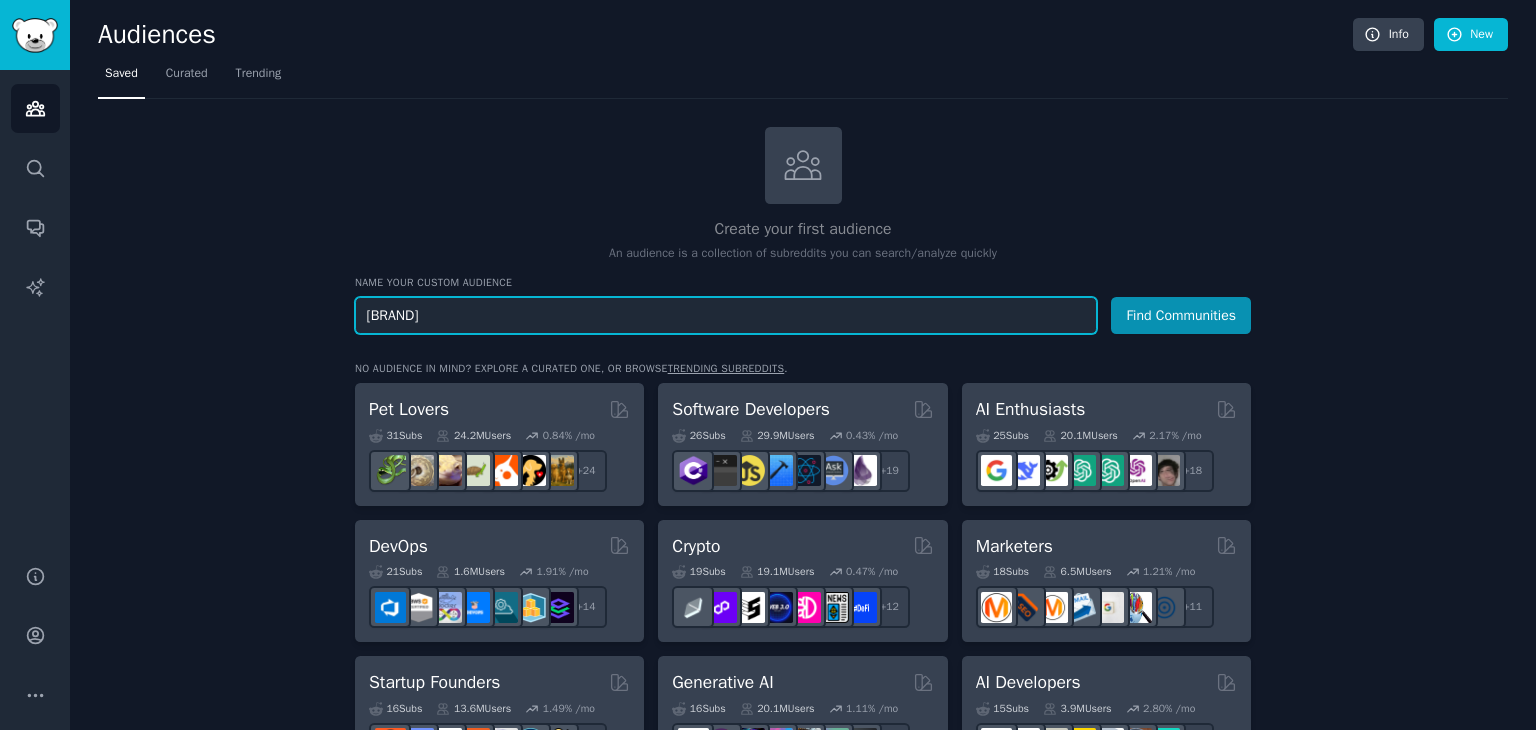 type on "[BRAND]" 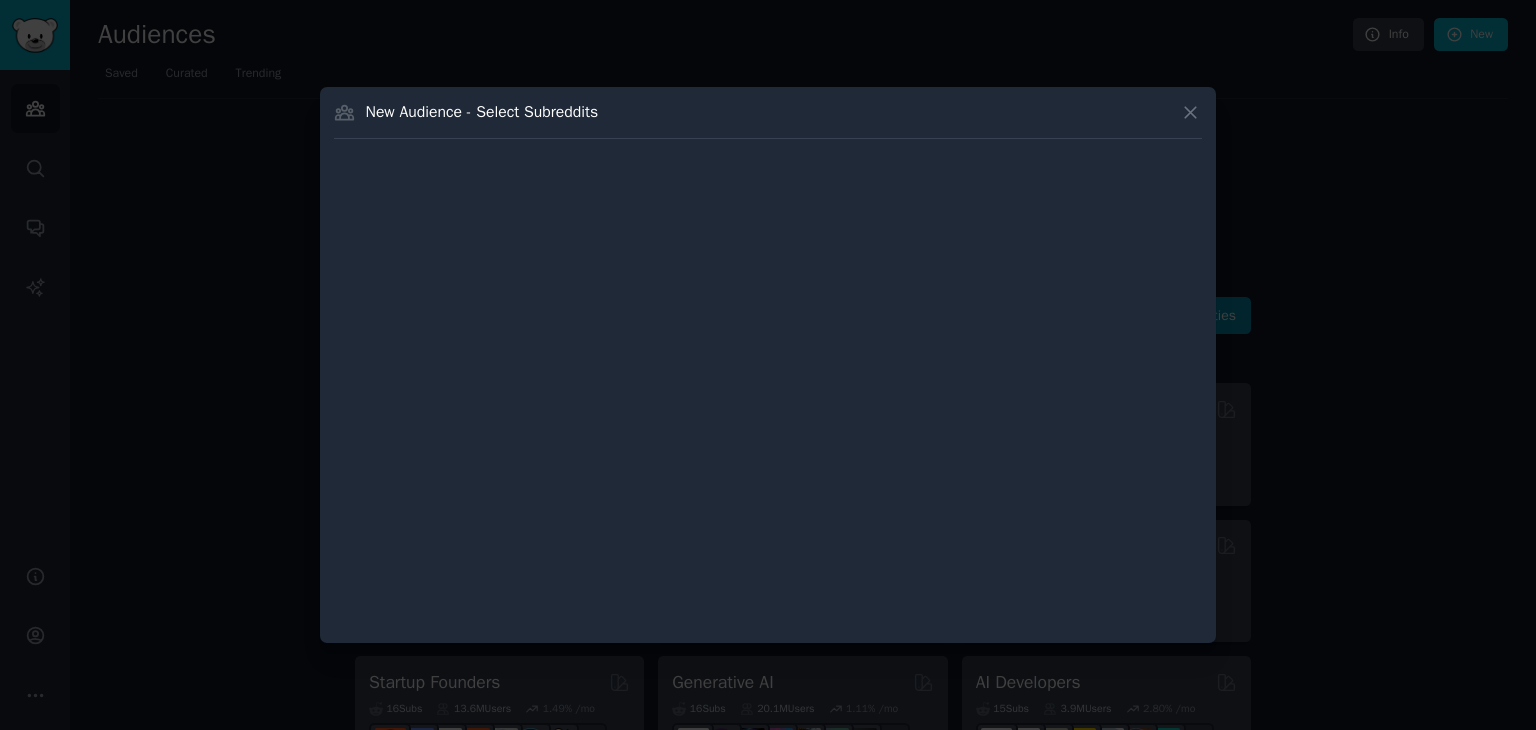 type 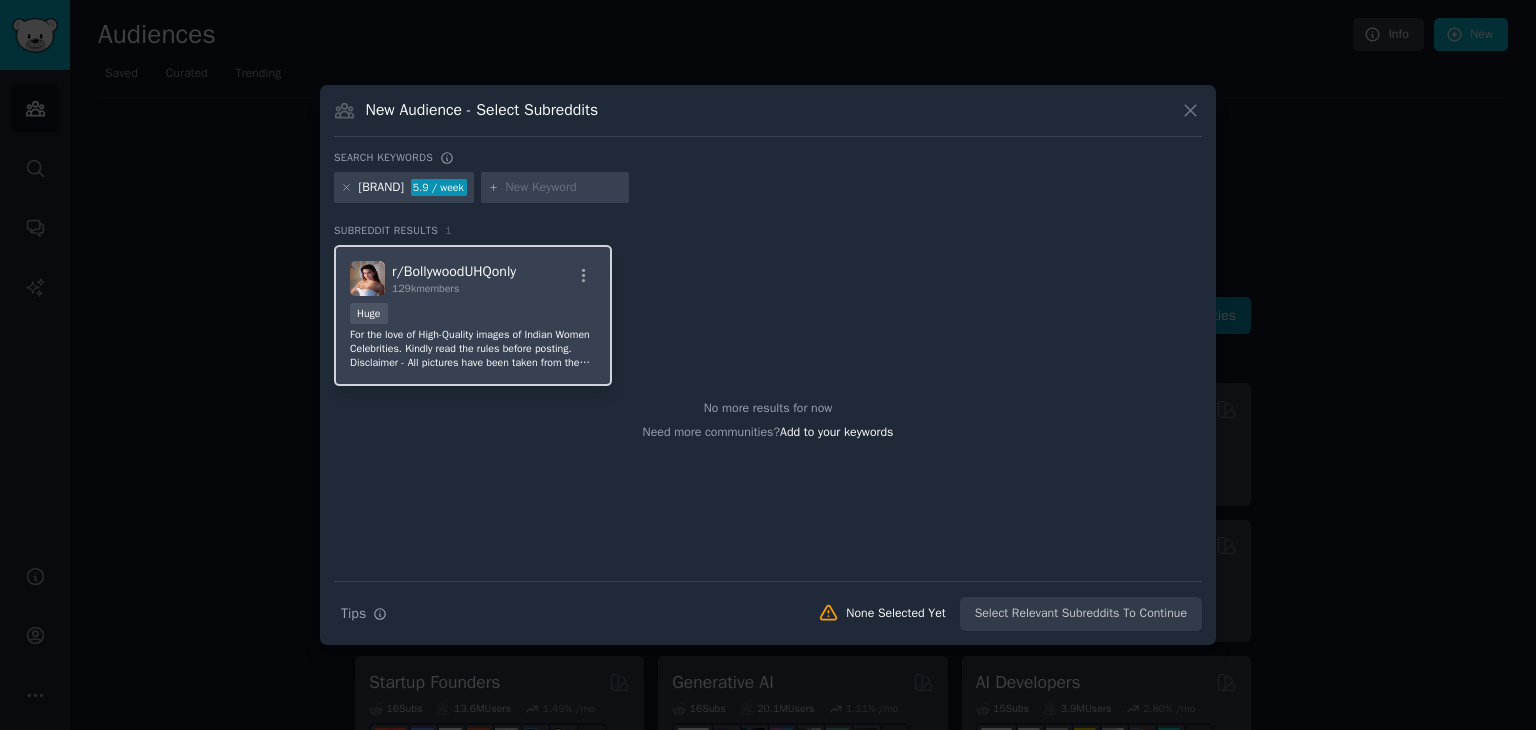 click on "129k members" at bounding box center [454, 289] 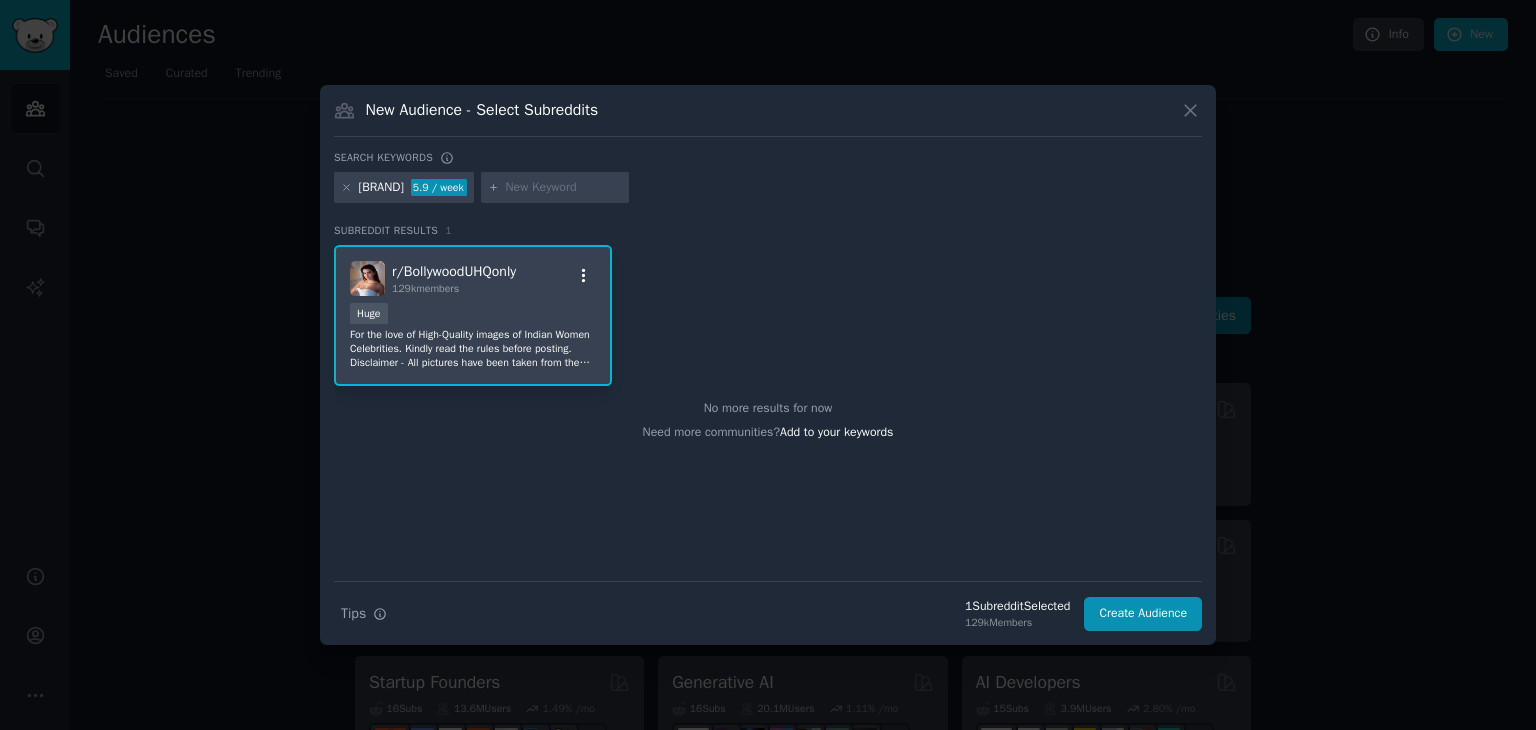 click 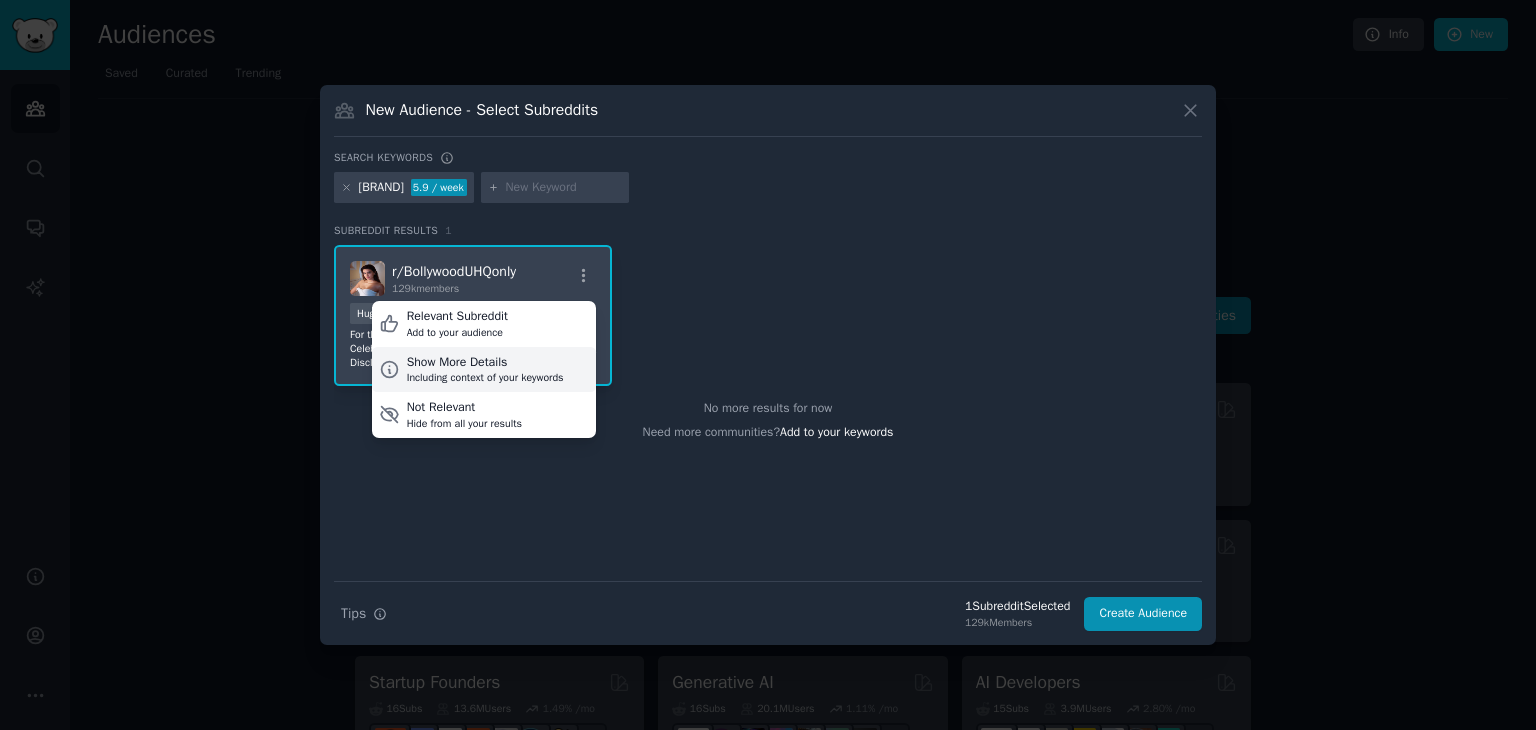 click on "Show More Details" at bounding box center [485, 363] 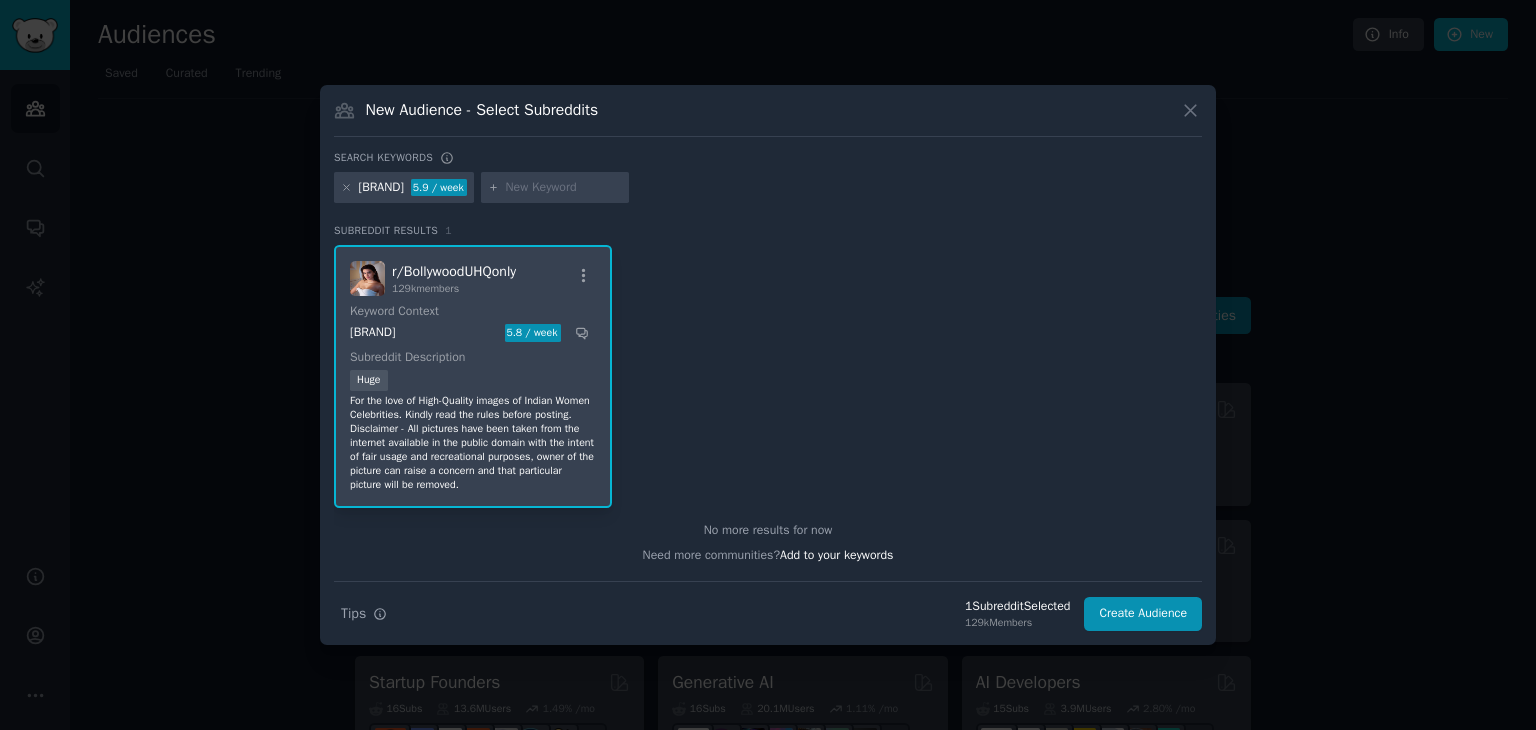 click on "For the love of High-Quality images of Indian Women Celebrities. Kindly read the rules before posting.
Disclaimer - All pictures have been taken from the internet available in the public domain with the intent of fair usage and recreational purposes, owner of the picture can raise a concern and that particular picture will be removed." at bounding box center (473, 443) 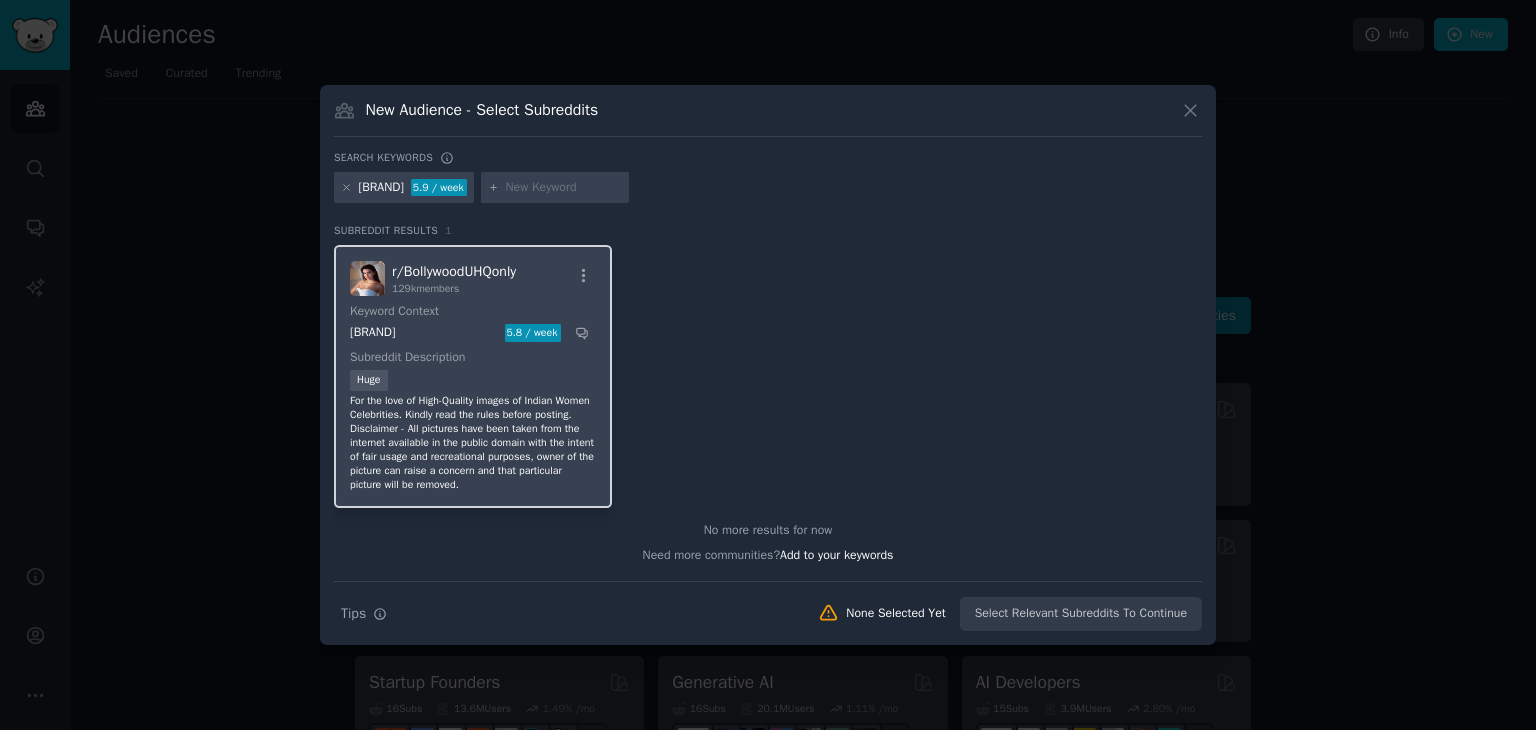 click on "For the love of High-Quality images of Indian Women Celebrities. Kindly read the rules before posting.
Disclaimer - All pictures have been taken from the internet available in the public domain with the intent of fair usage and recreational purposes, owner of the picture can raise a concern and that particular picture will be removed." at bounding box center [473, 443] 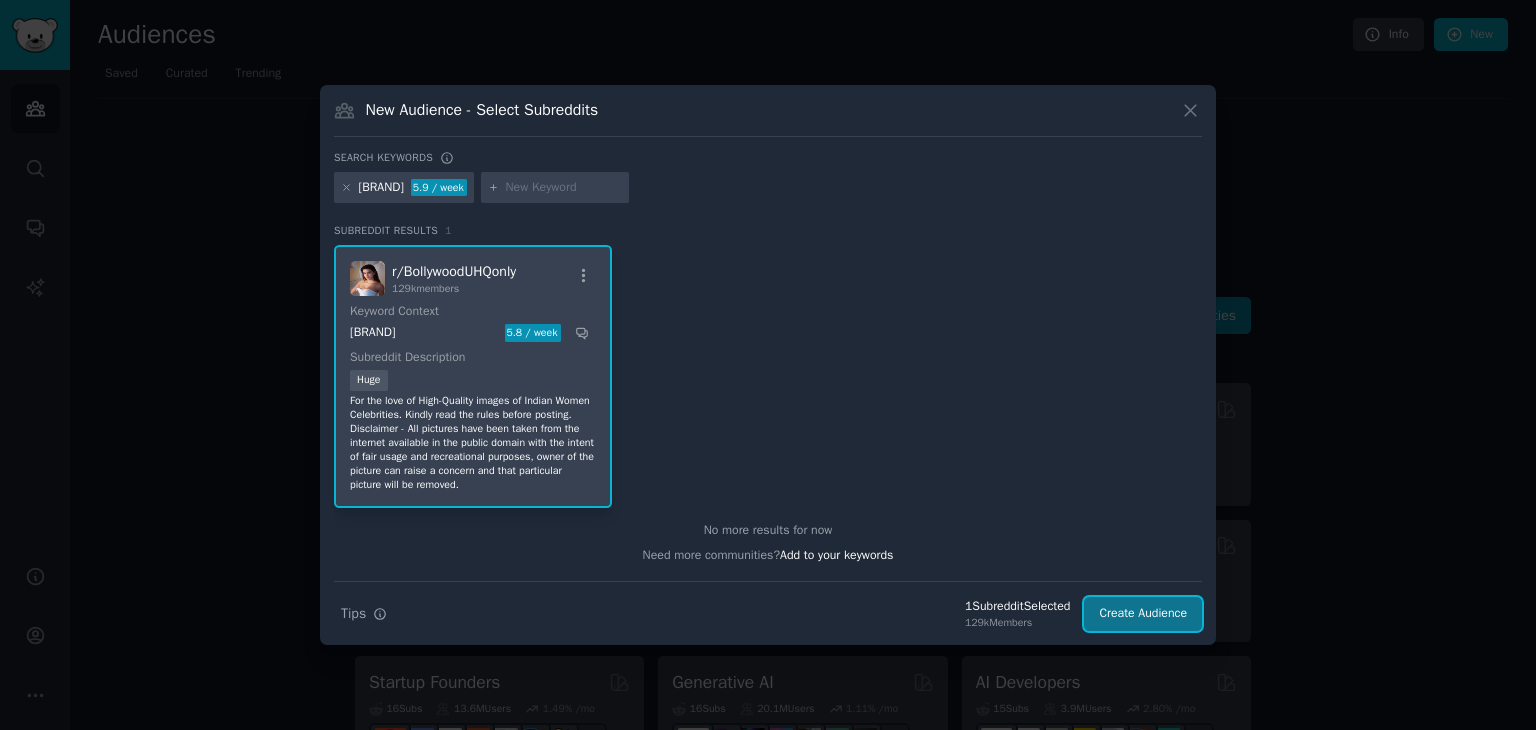 click on "Create Audience" at bounding box center (1143, 614) 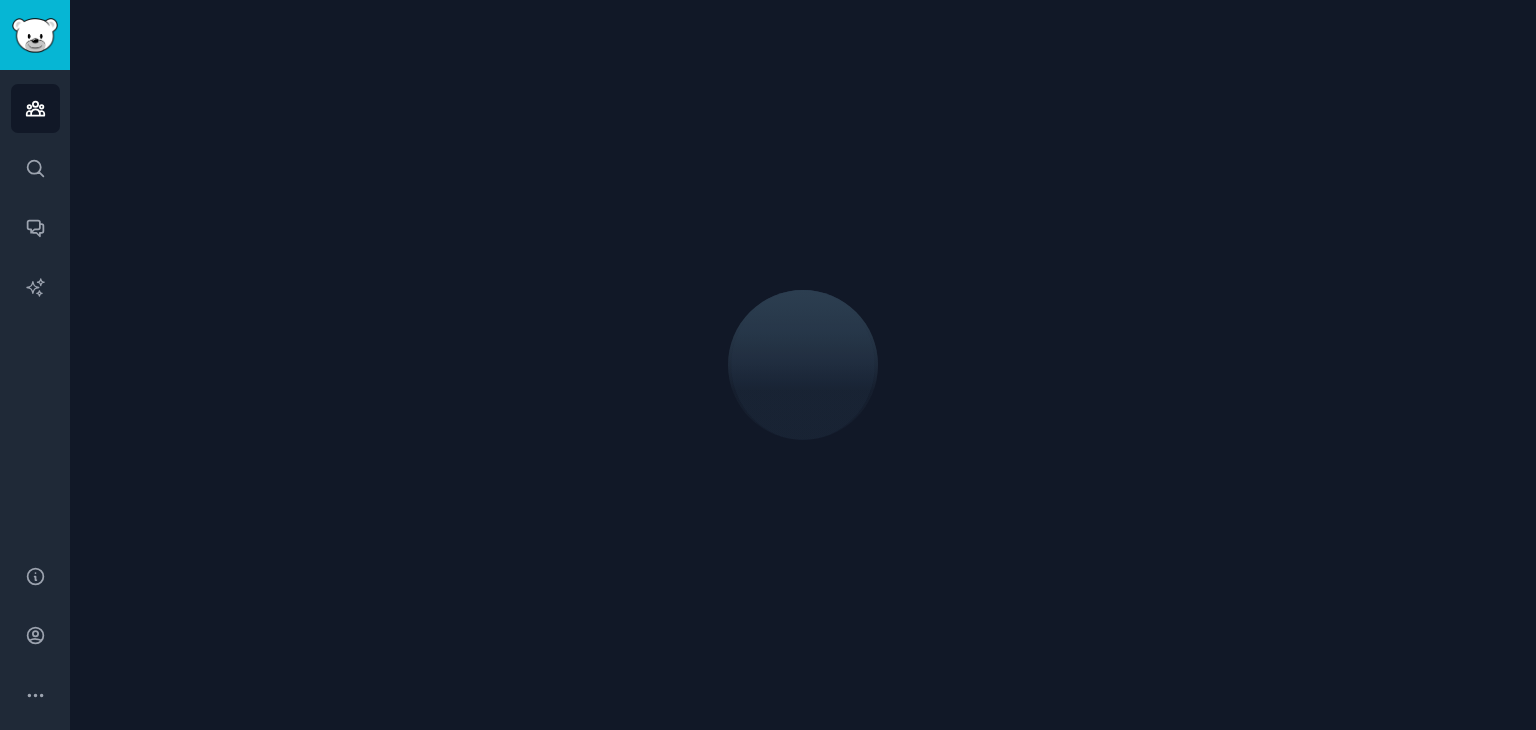 click at bounding box center [803, 365] 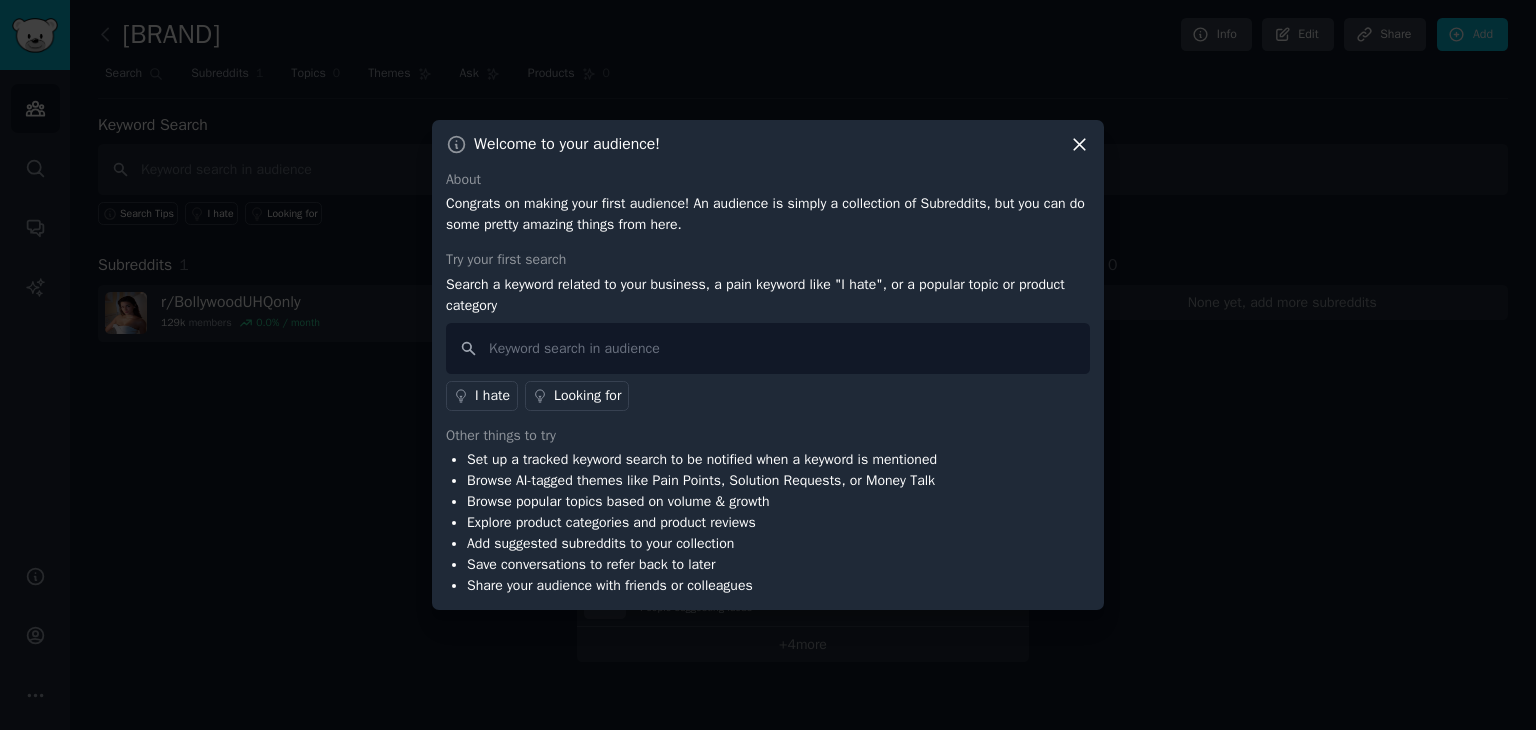 click 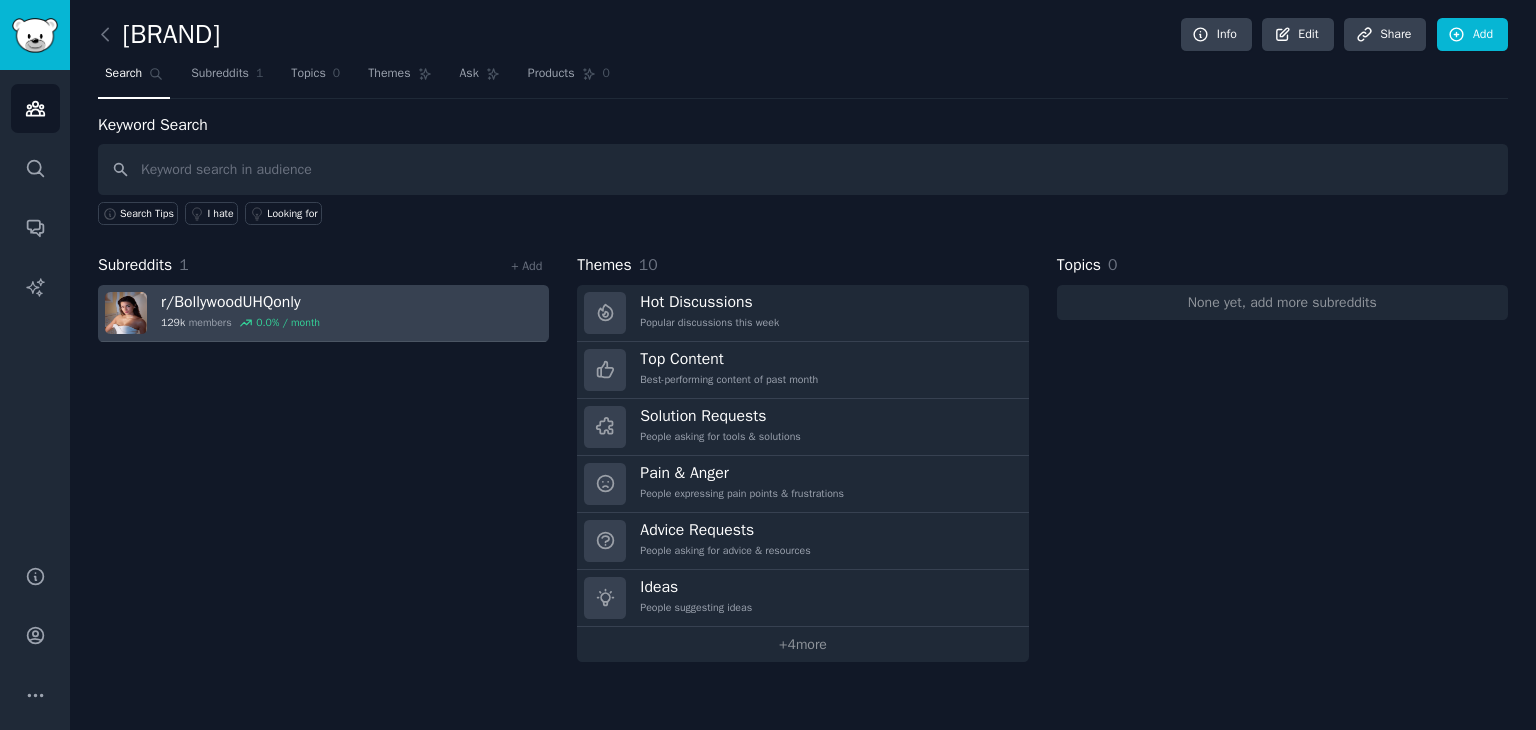 click on "r/ BollywoodUHQonly 129k members 0.0 % / month" at bounding box center (323, 313) 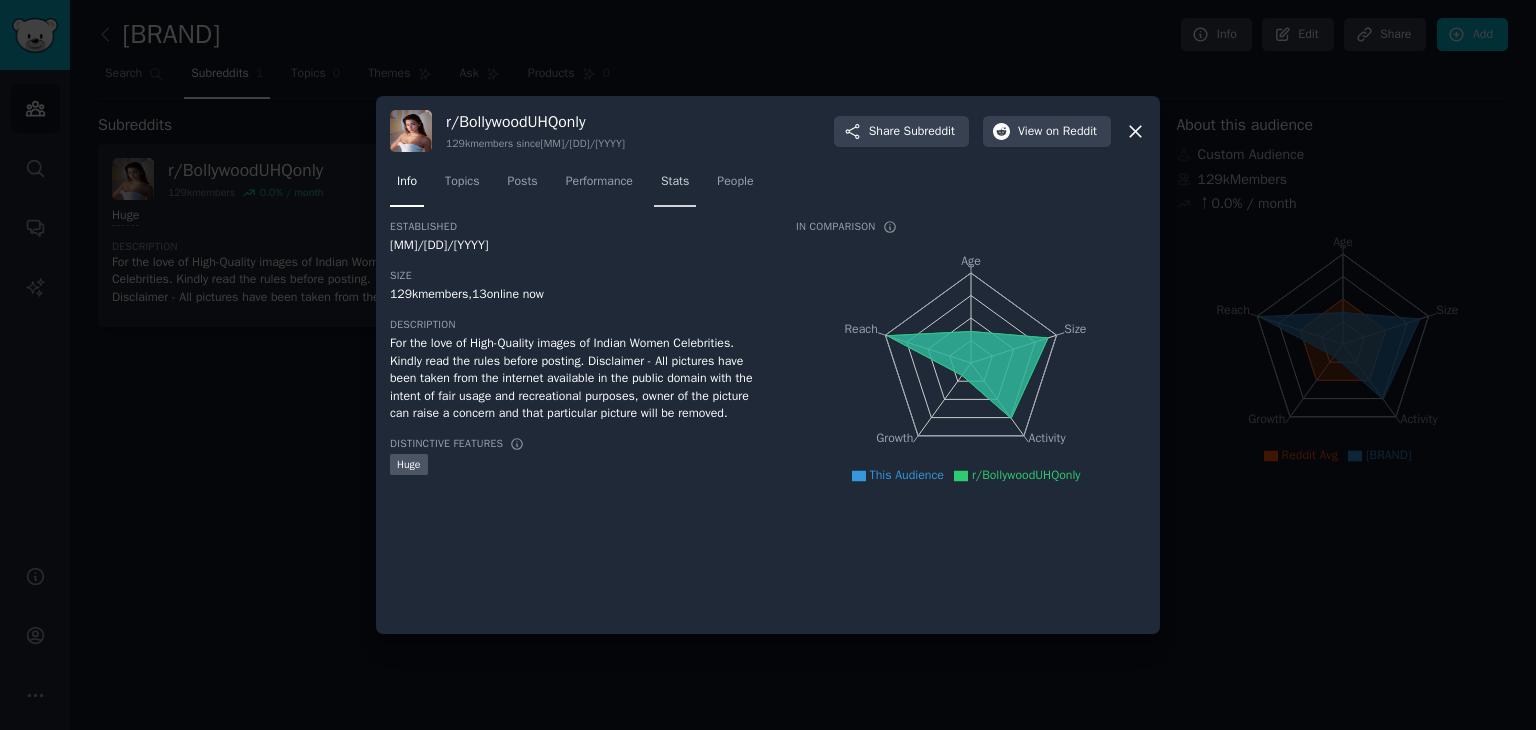 click on "Stats" at bounding box center [675, 182] 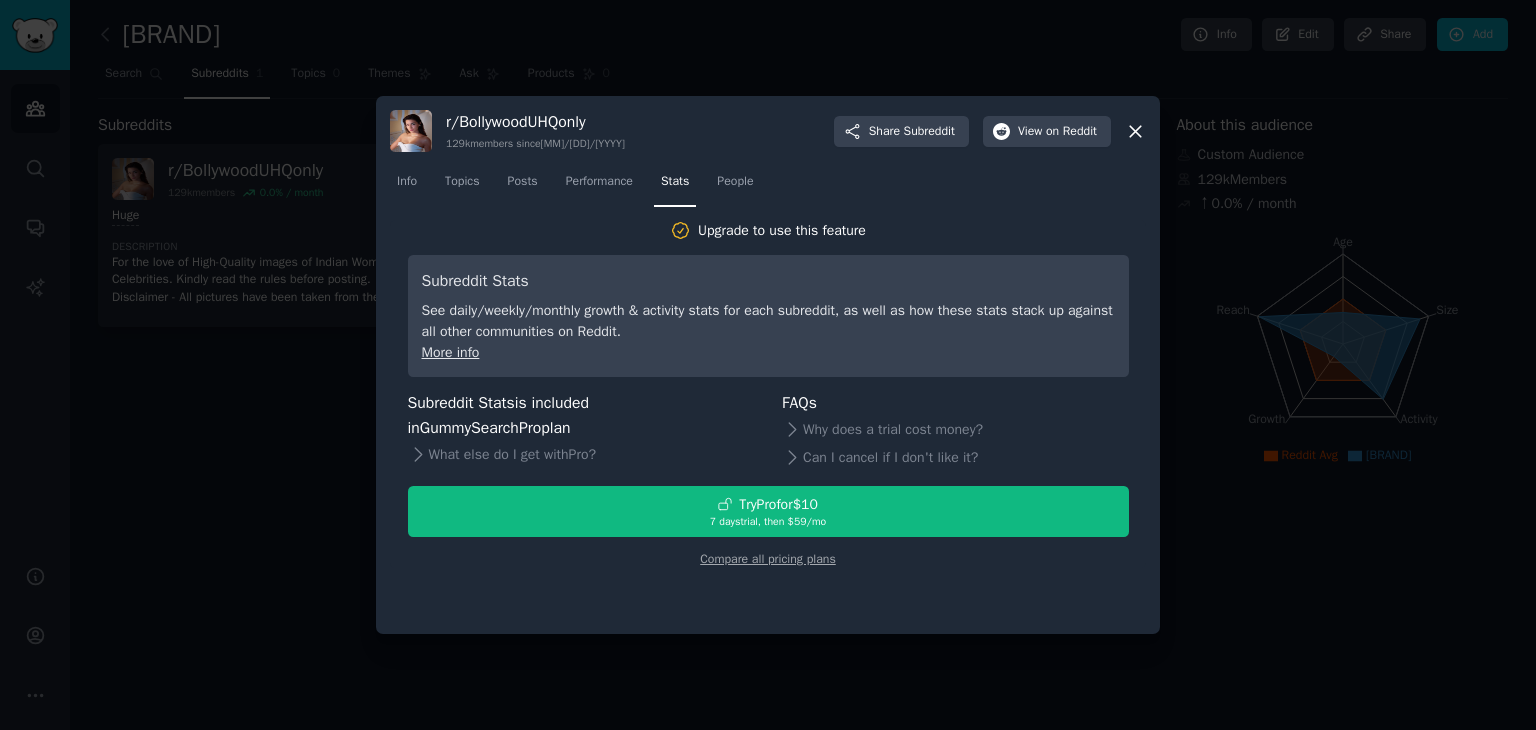 click on "More info" at bounding box center (451, 352) 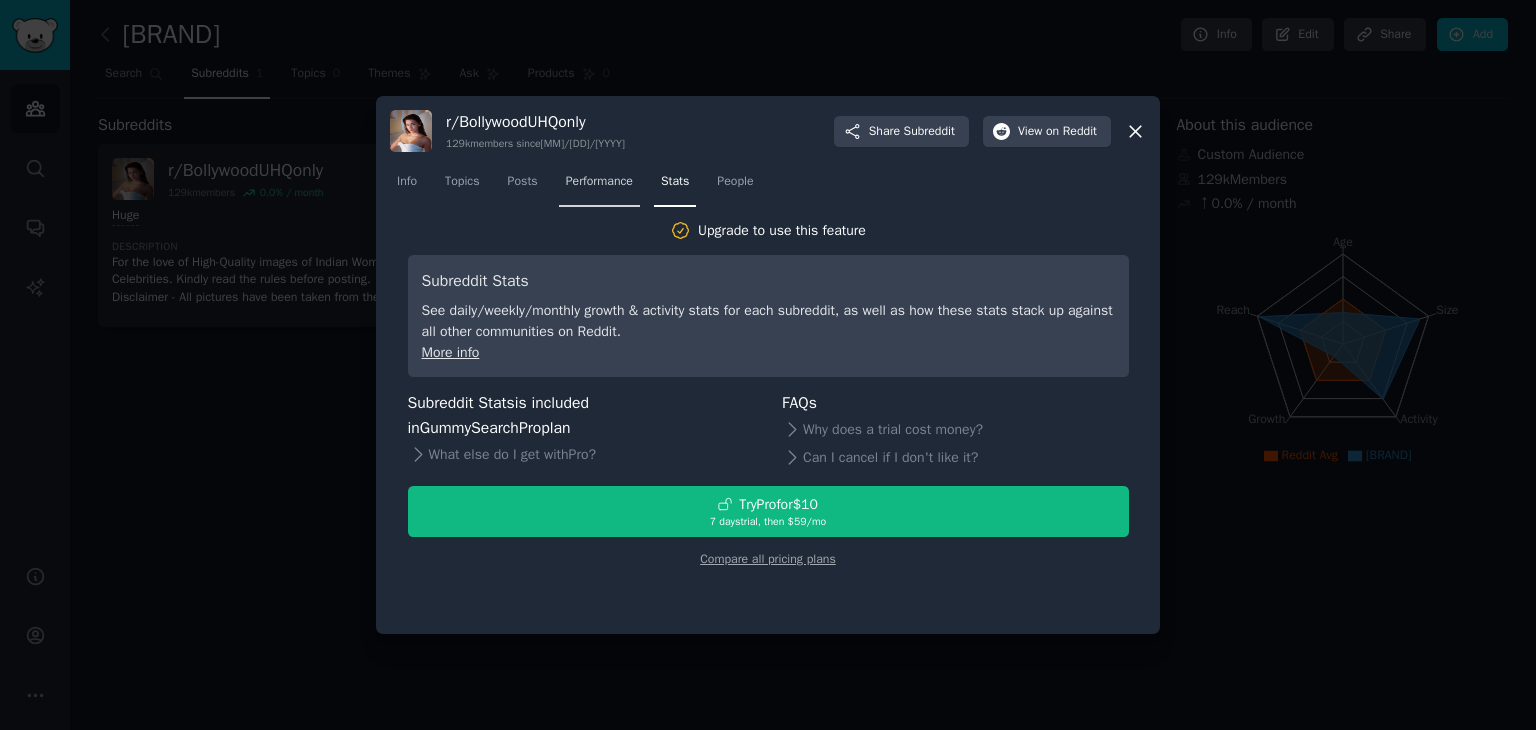 click on "Performance" at bounding box center (599, 182) 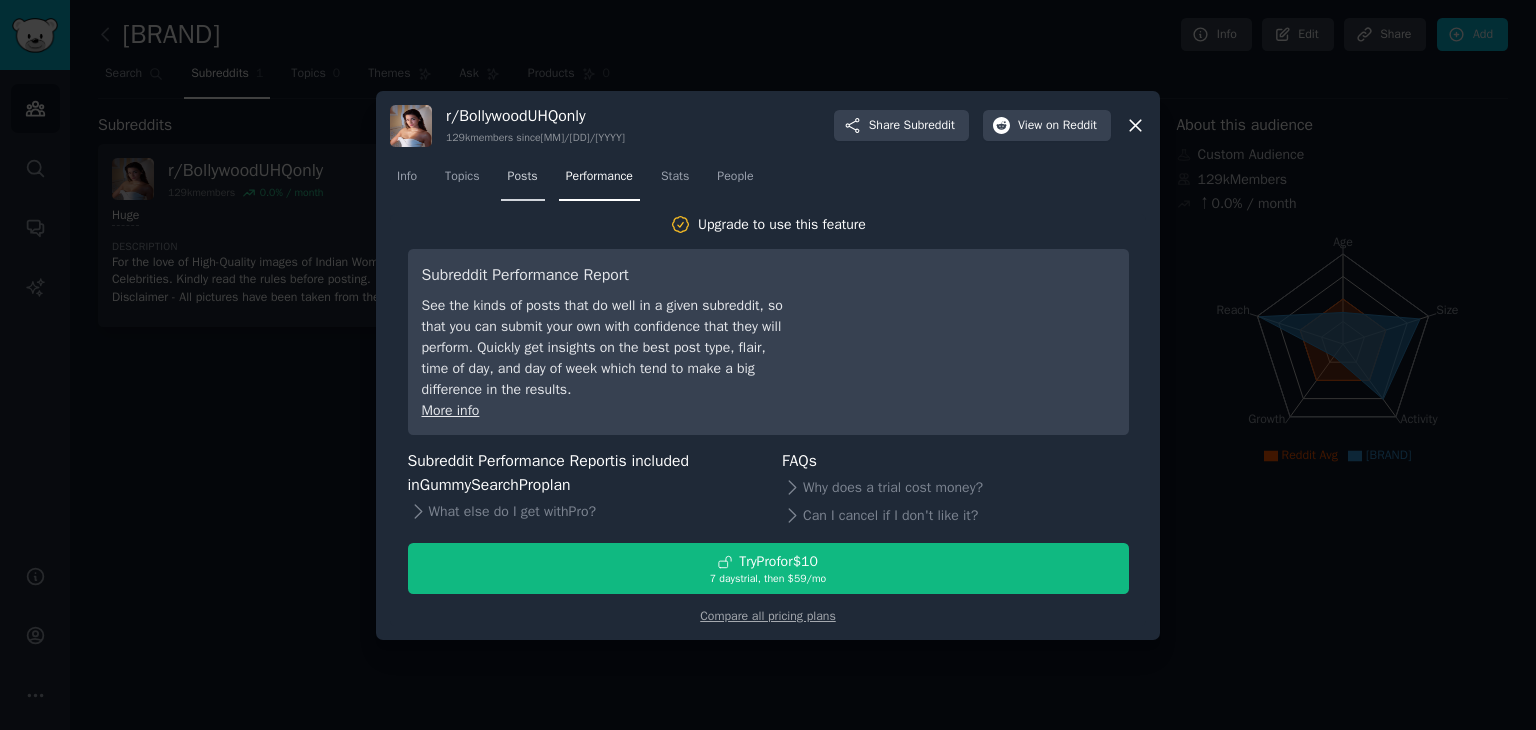 click on "Posts" at bounding box center [523, 177] 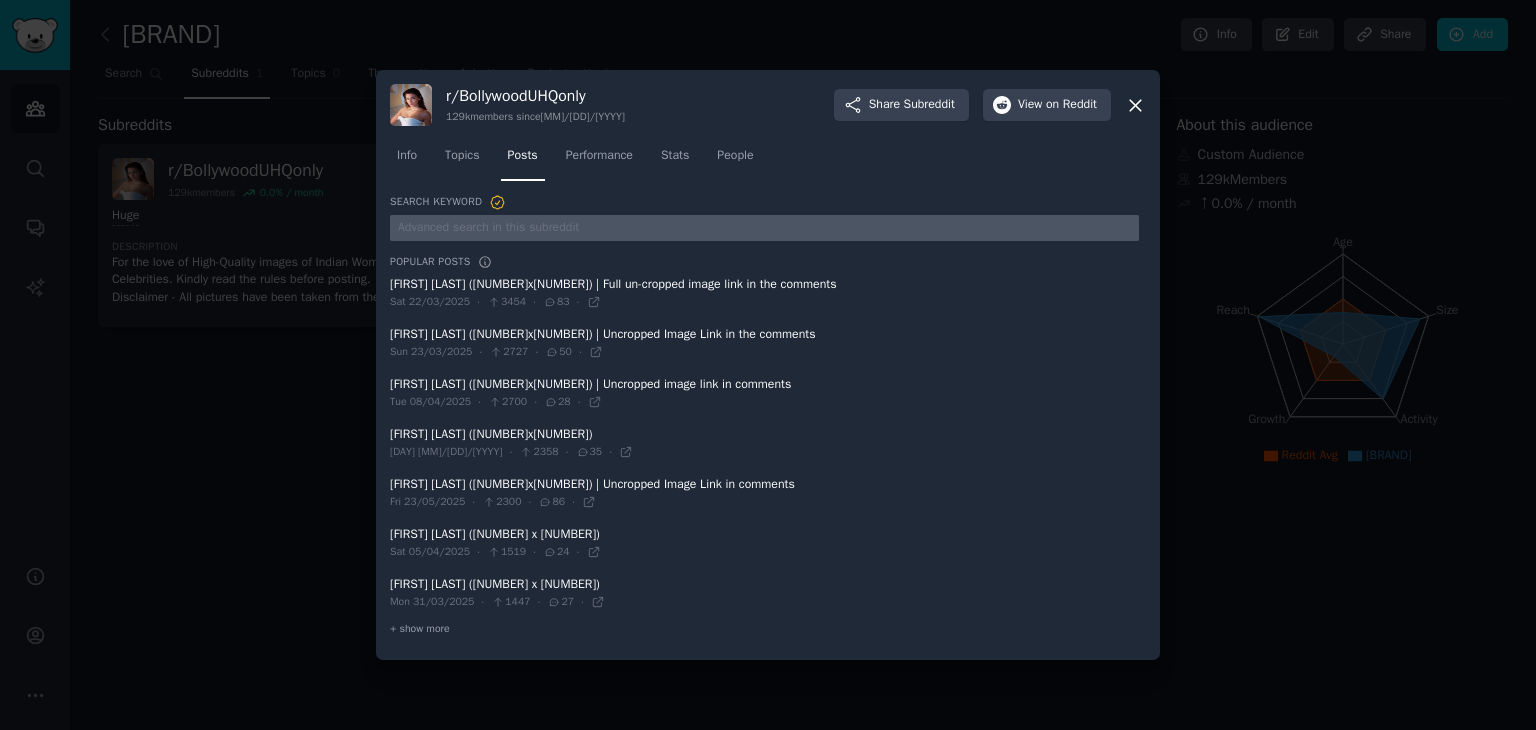 click at bounding box center (764, 228) 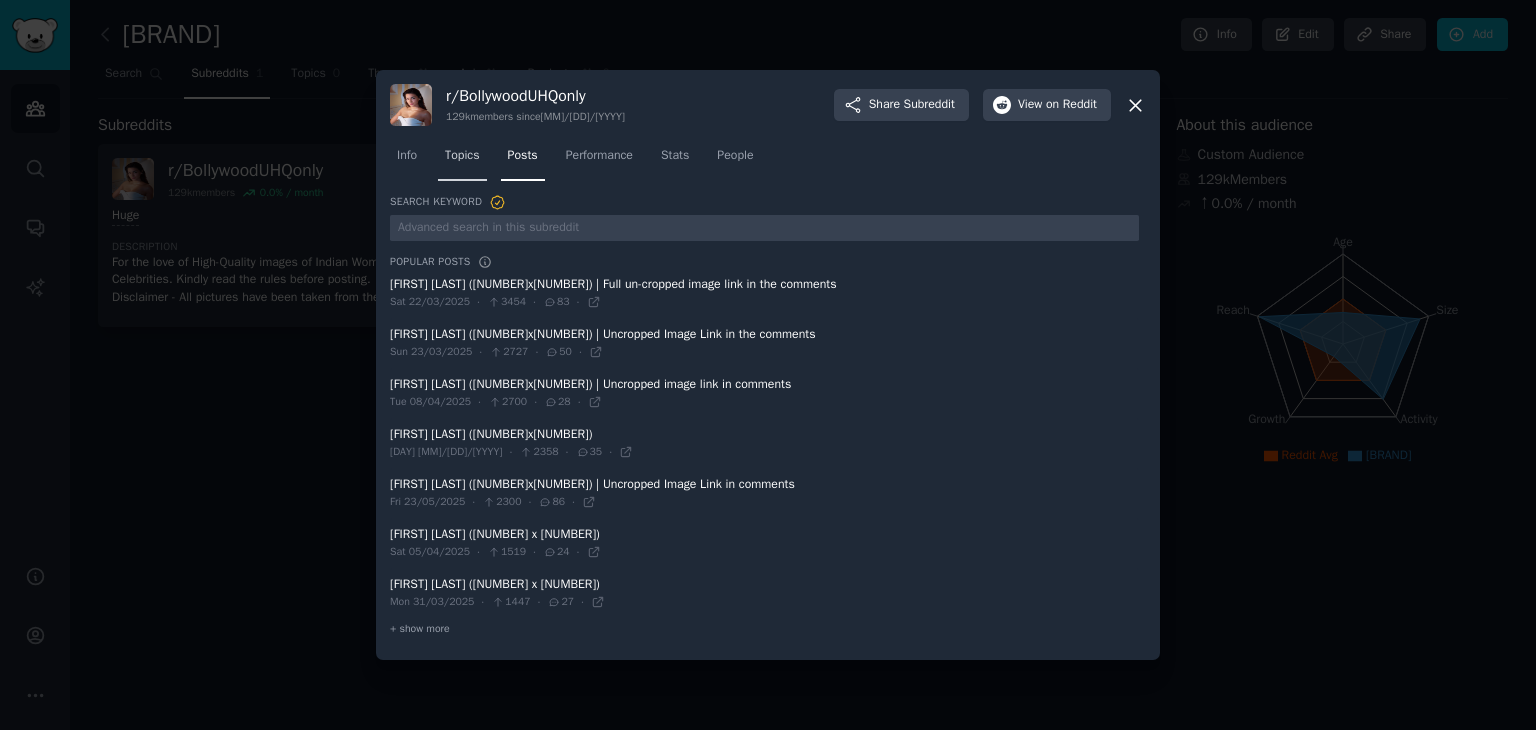 click on "Topics" at bounding box center [462, 156] 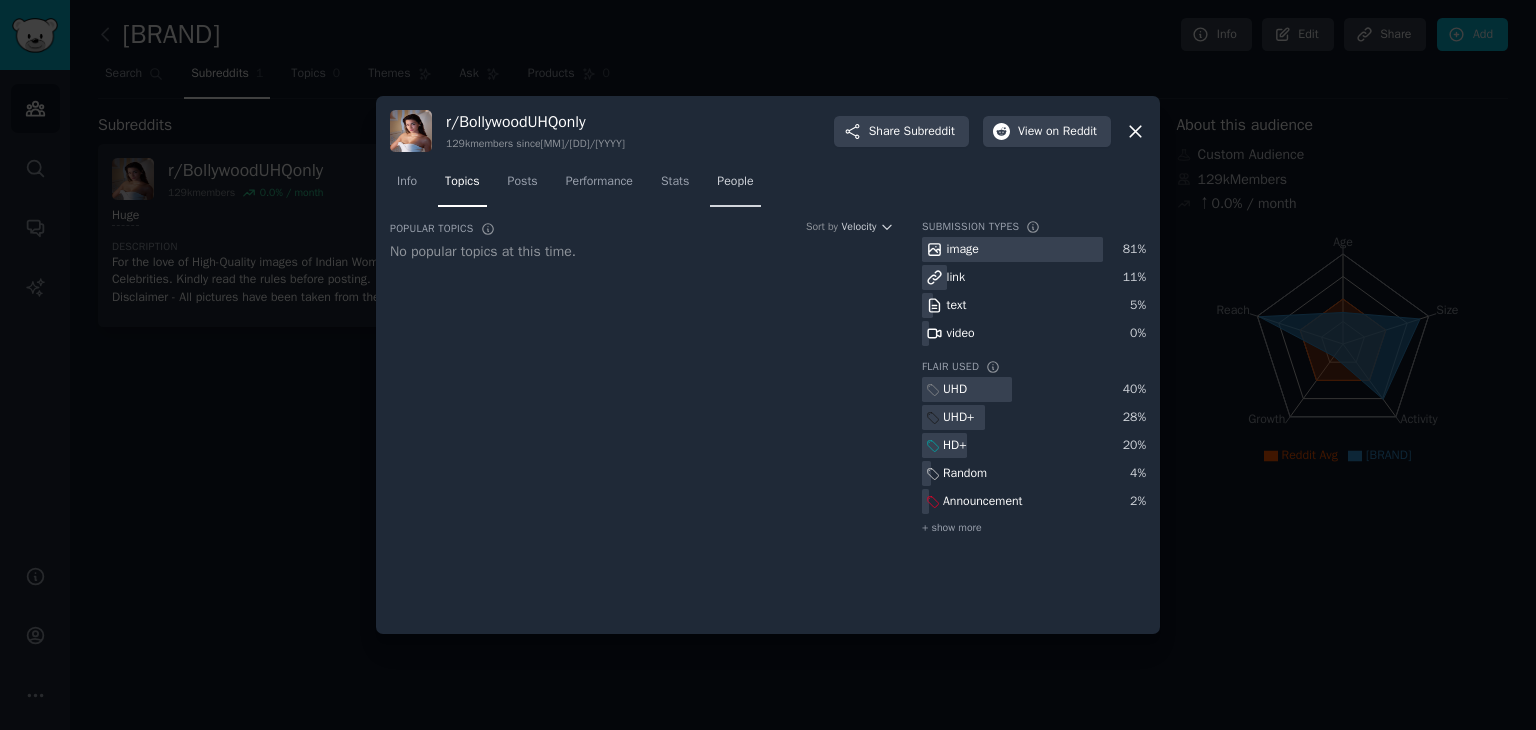 click on "People" at bounding box center (735, 186) 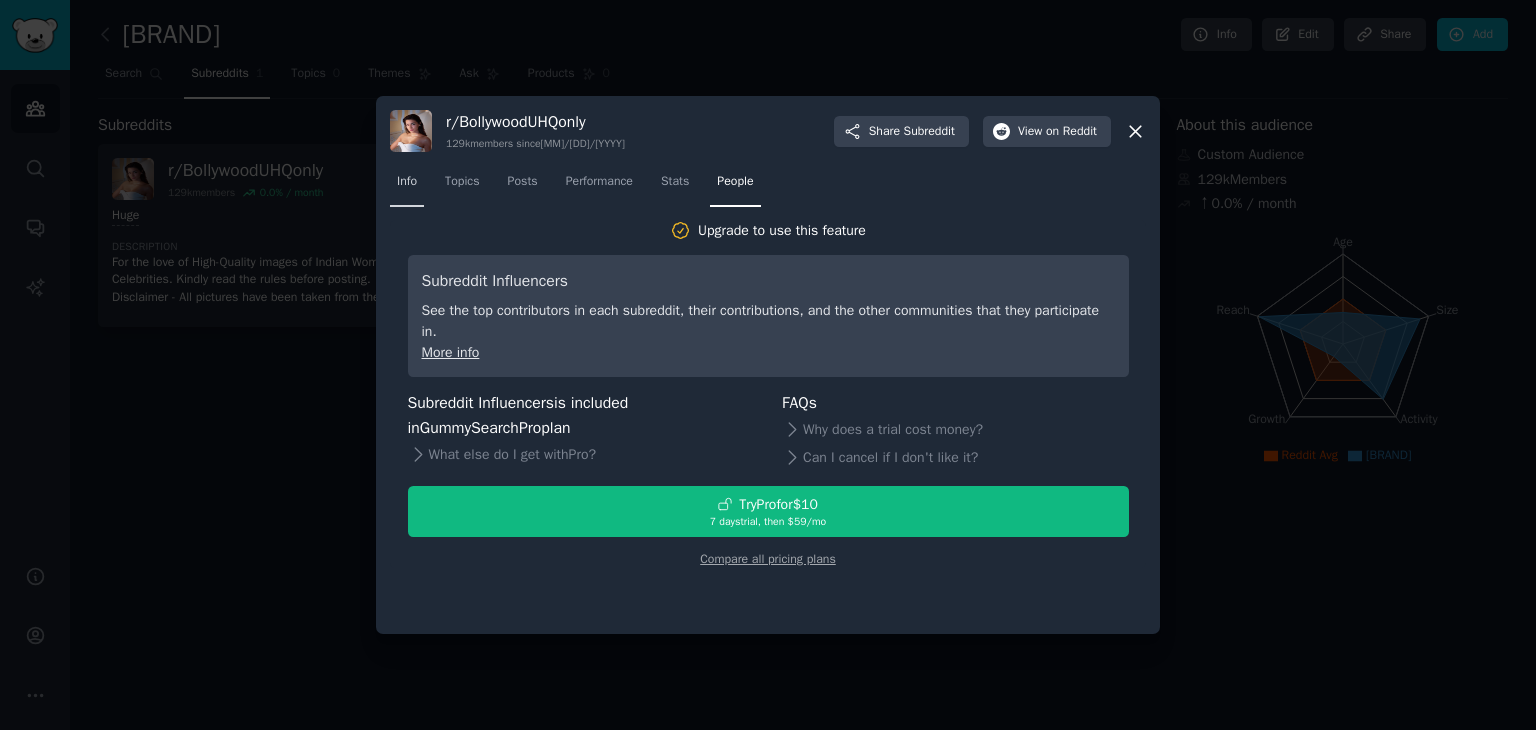 click on "Info" at bounding box center (407, 182) 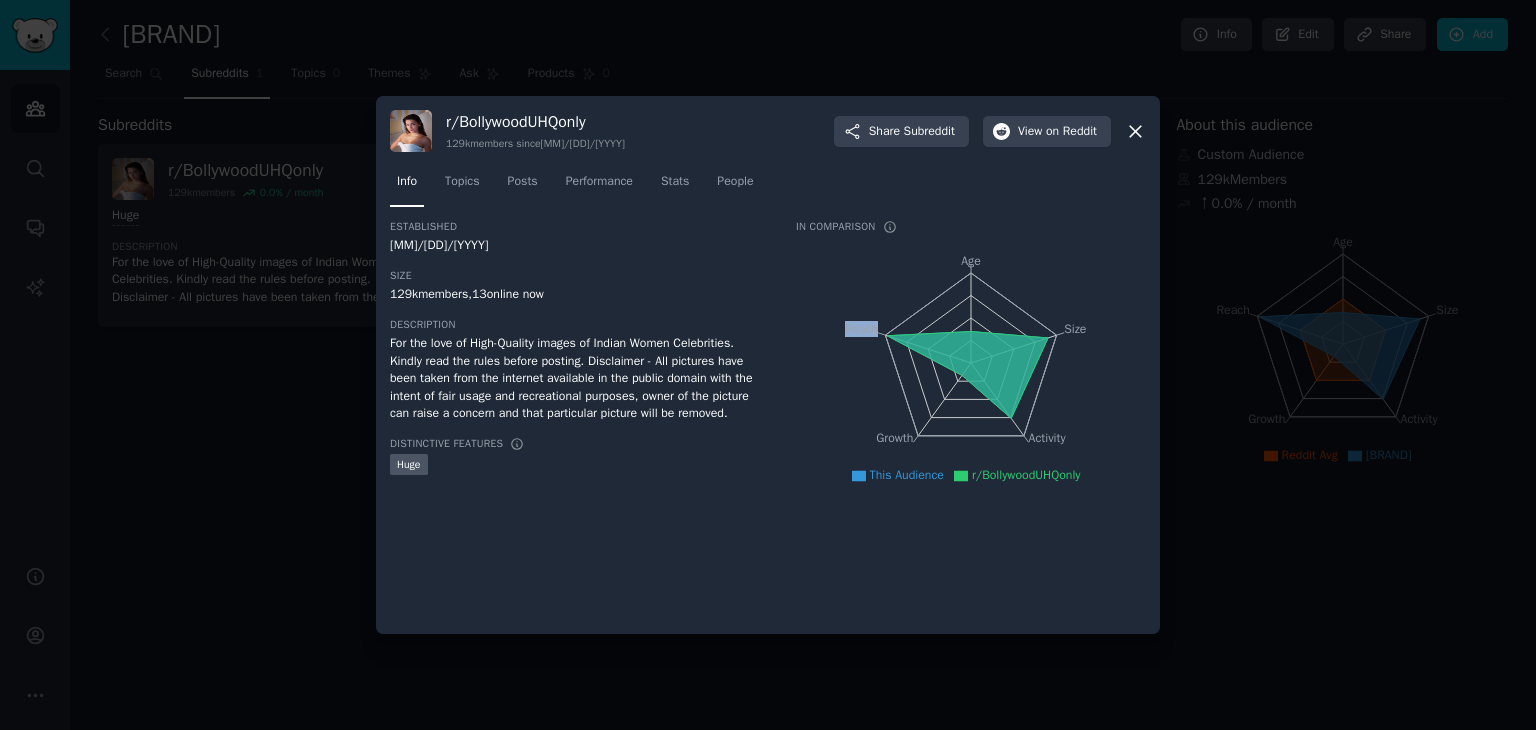 drag, startPoint x: 964, startPoint y: 377, endPoint x: 931, endPoint y: 399, distance: 39.661064 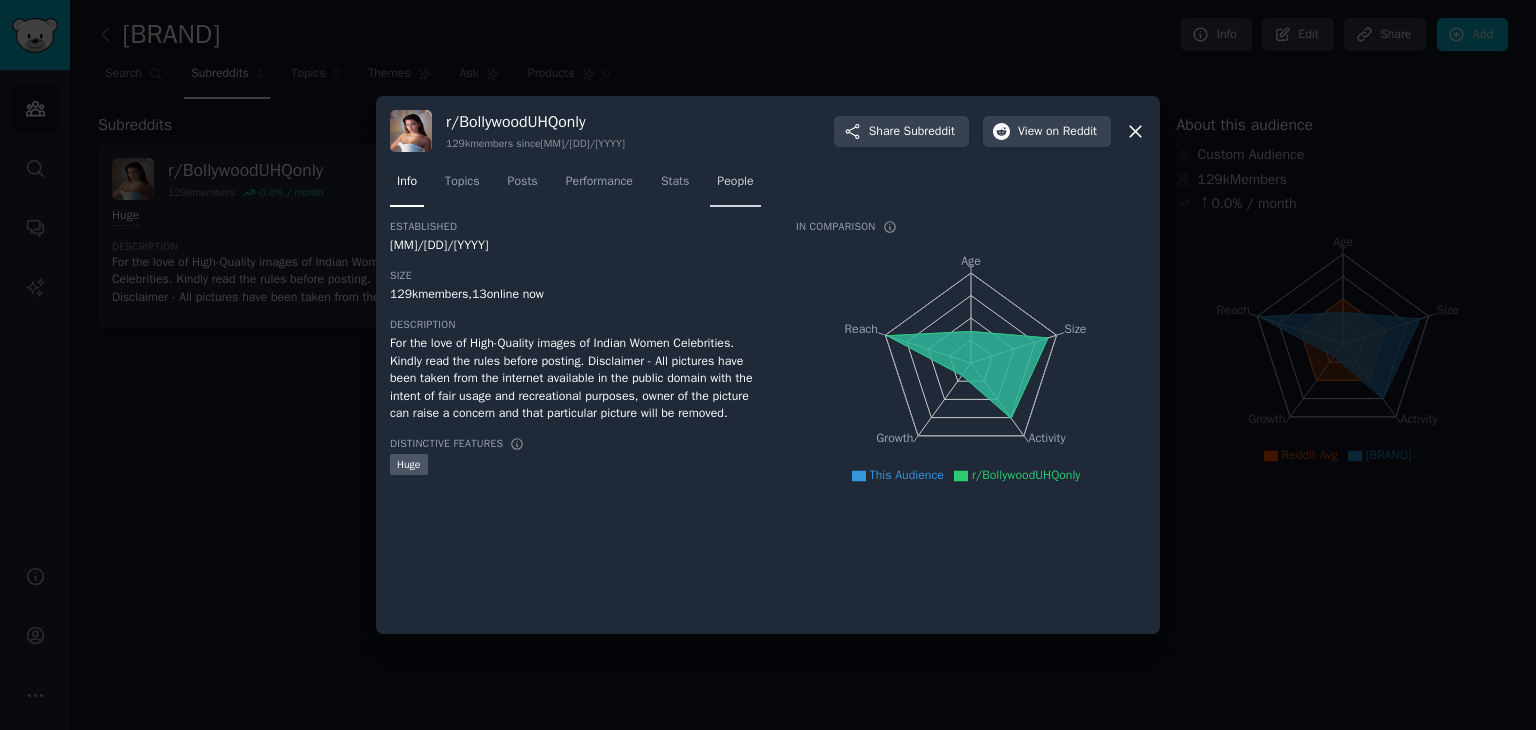 click on "People" at bounding box center [735, 182] 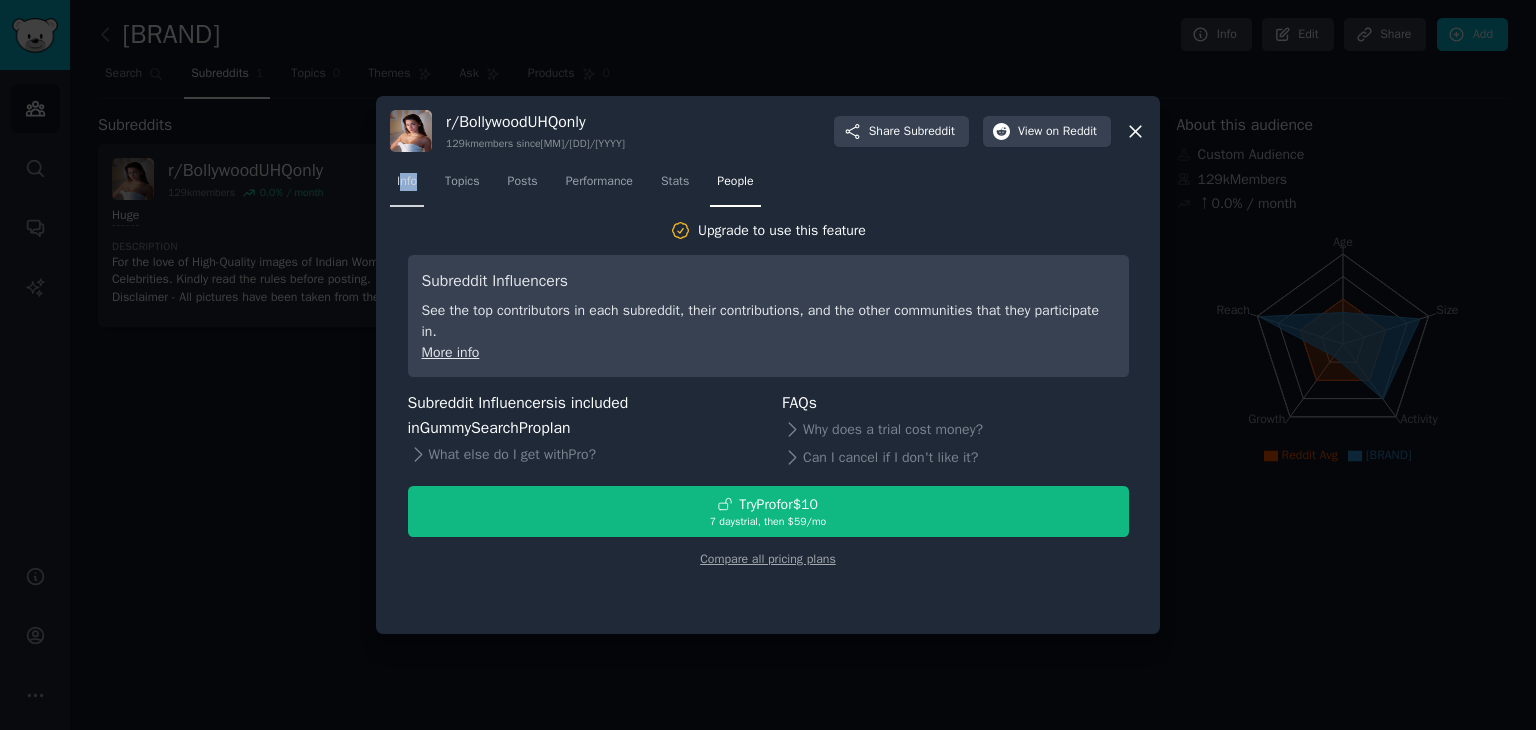 drag, startPoint x: 428, startPoint y: 181, endPoint x: 401, endPoint y: 181, distance: 27 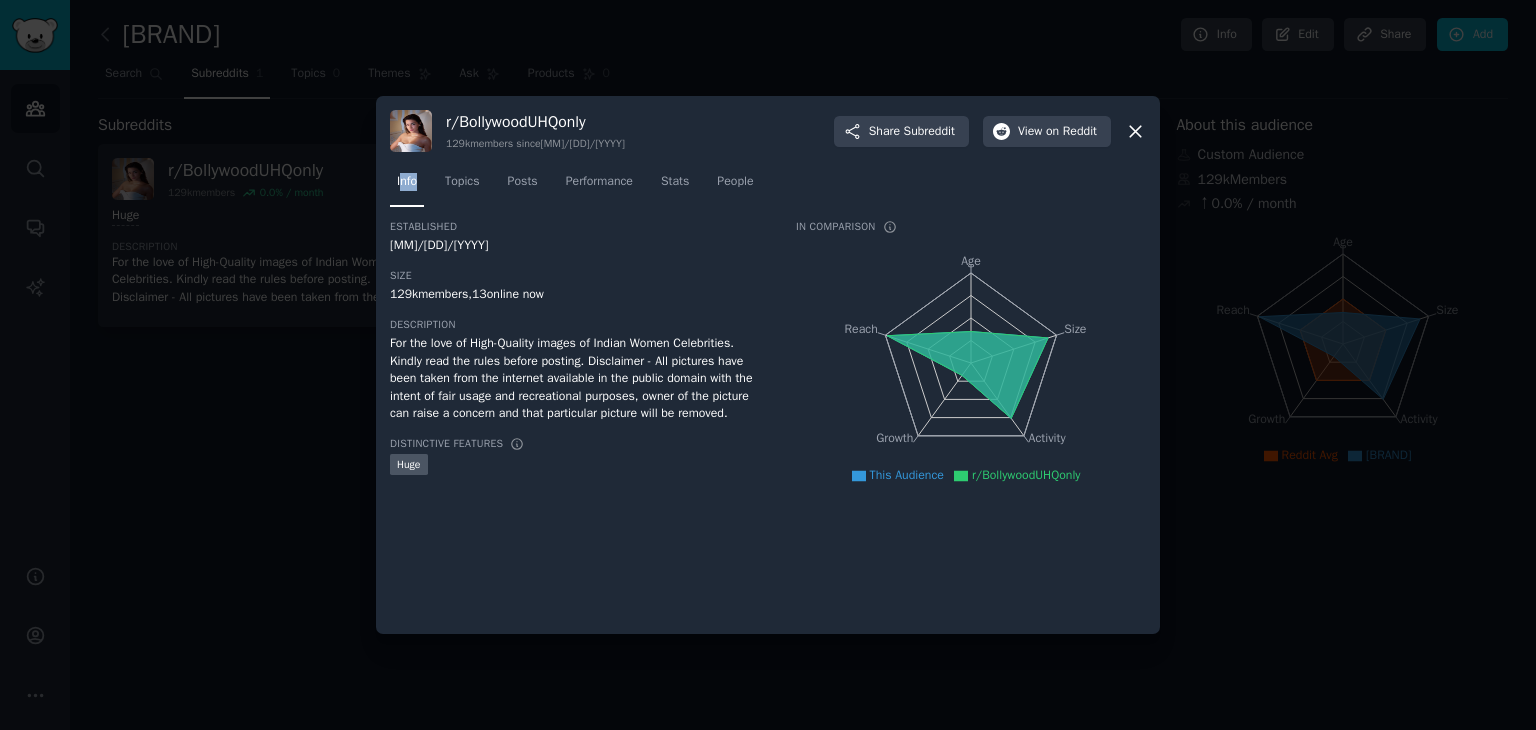 click 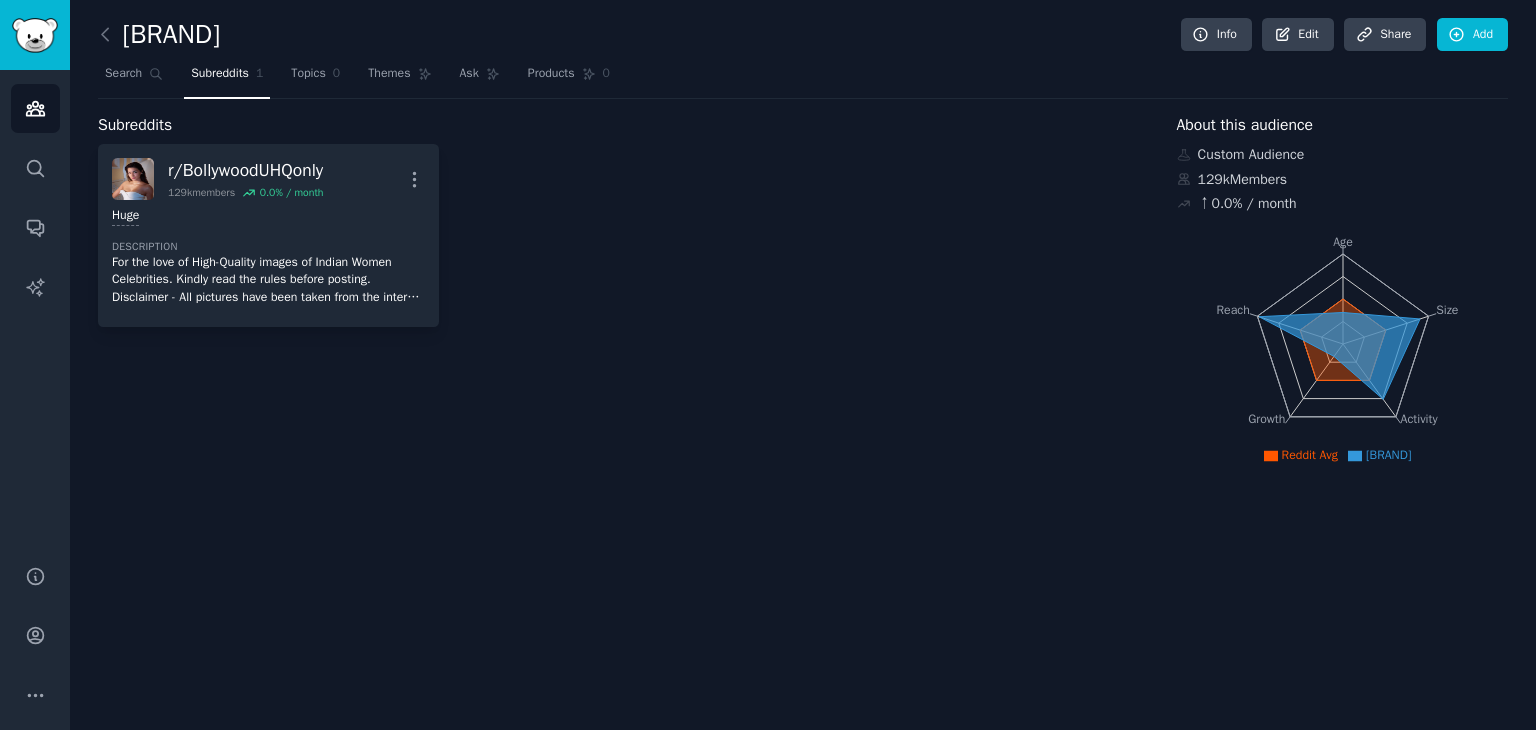 click on "Reddit Avg" at bounding box center (1310, 455) 